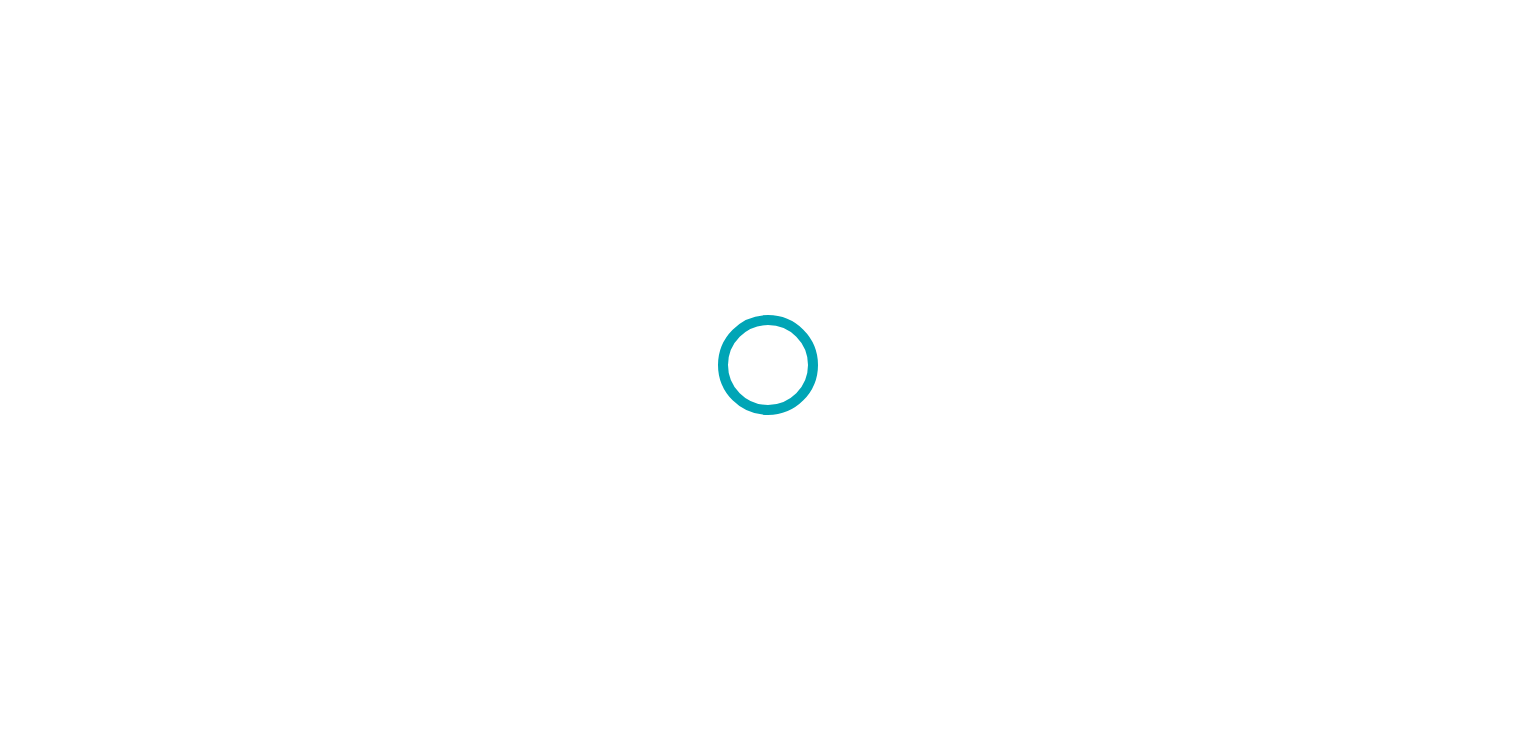 scroll, scrollTop: 0, scrollLeft: 0, axis: both 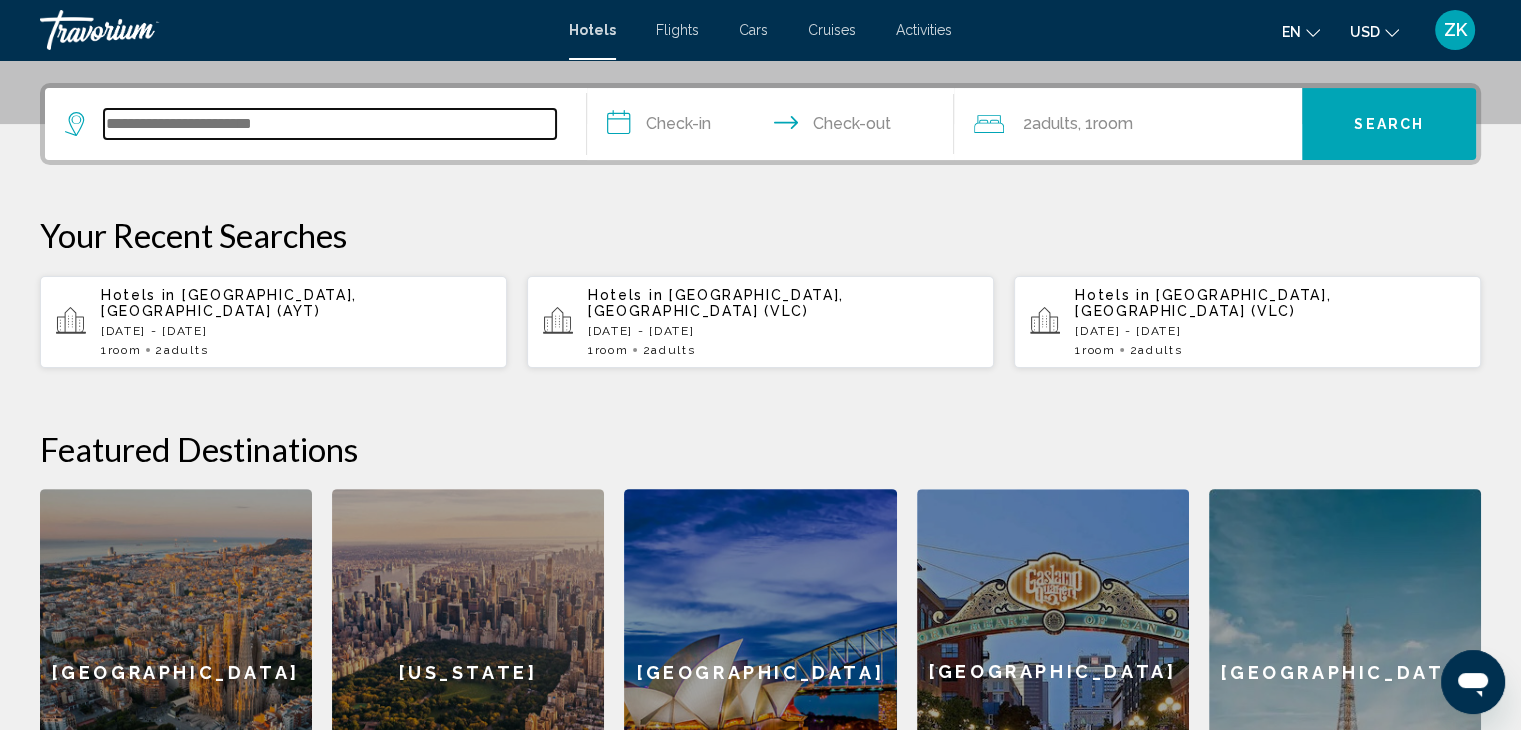 click at bounding box center [330, 124] 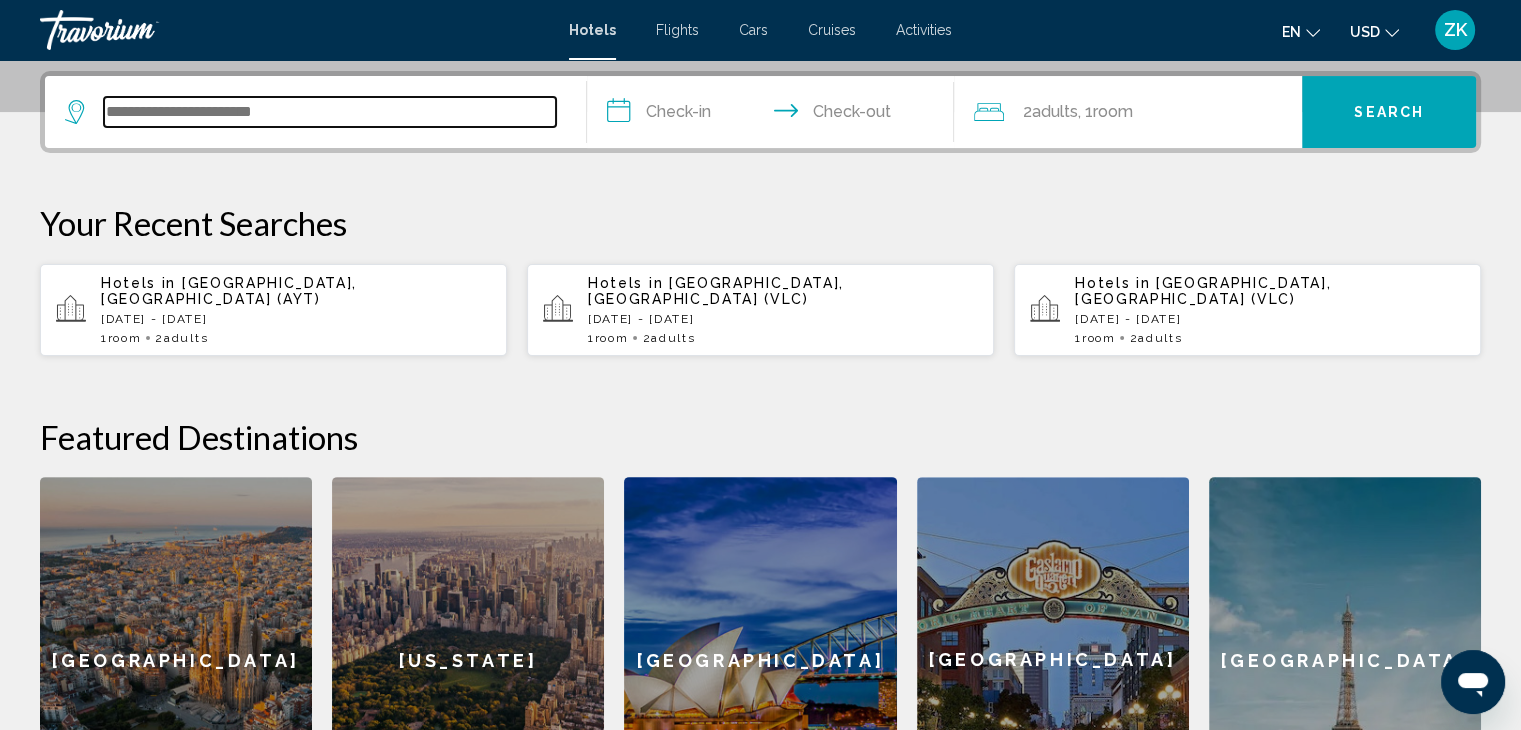 scroll, scrollTop: 493, scrollLeft: 0, axis: vertical 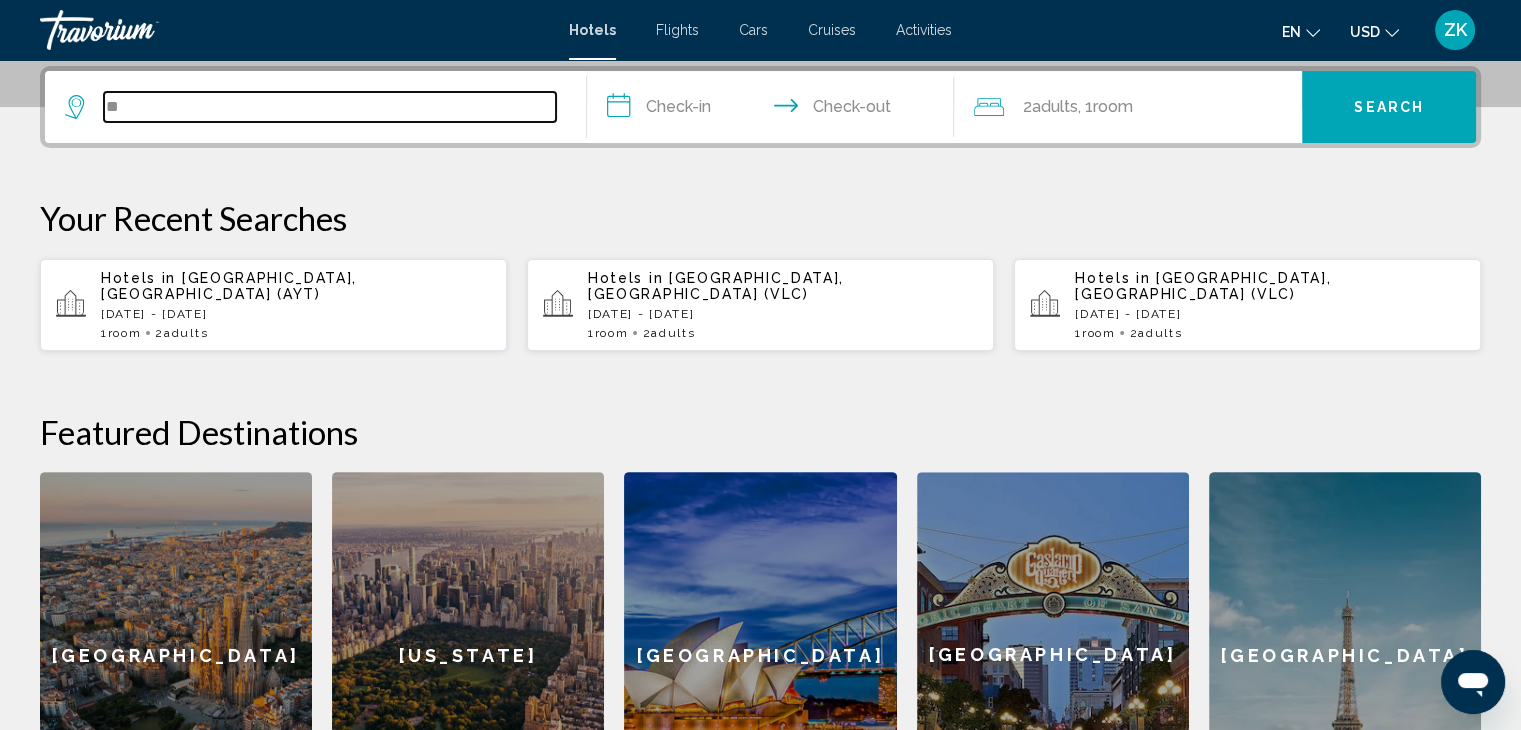 type on "*" 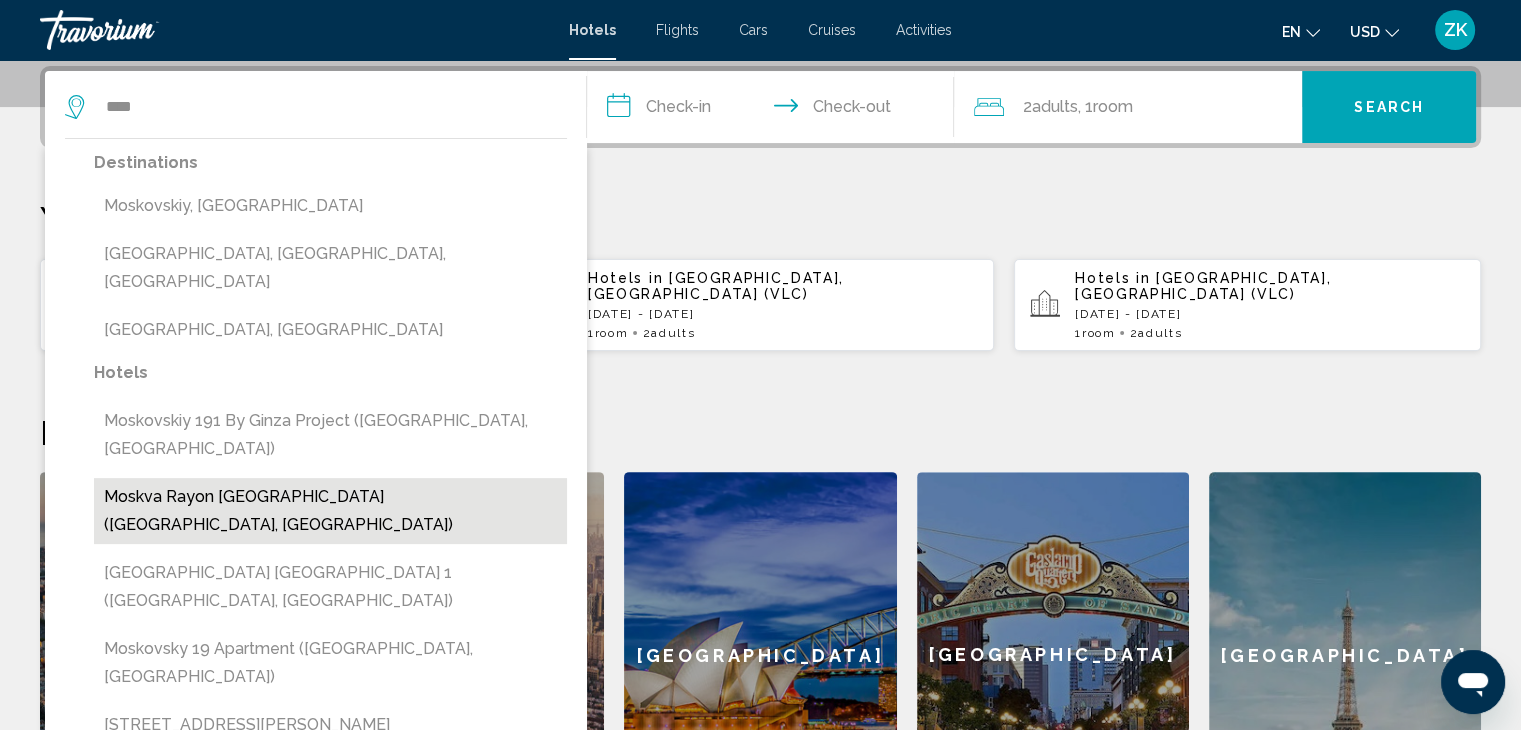click on "Moskva rayon [GEOGRAPHIC_DATA] ([GEOGRAPHIC_DATA], [GEOGRAPHIC_DATA])" at bounding box center [330, 511] 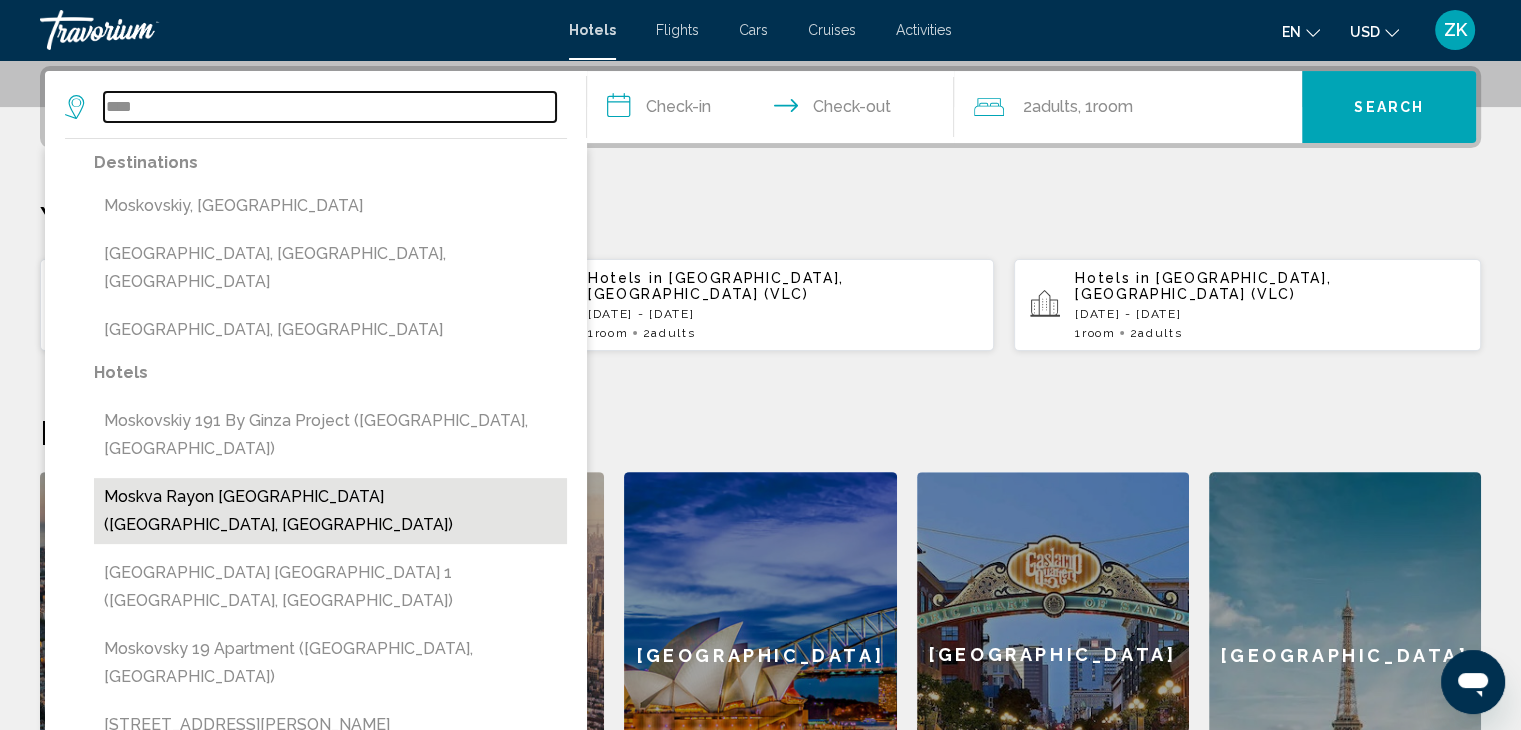 type on "**********" 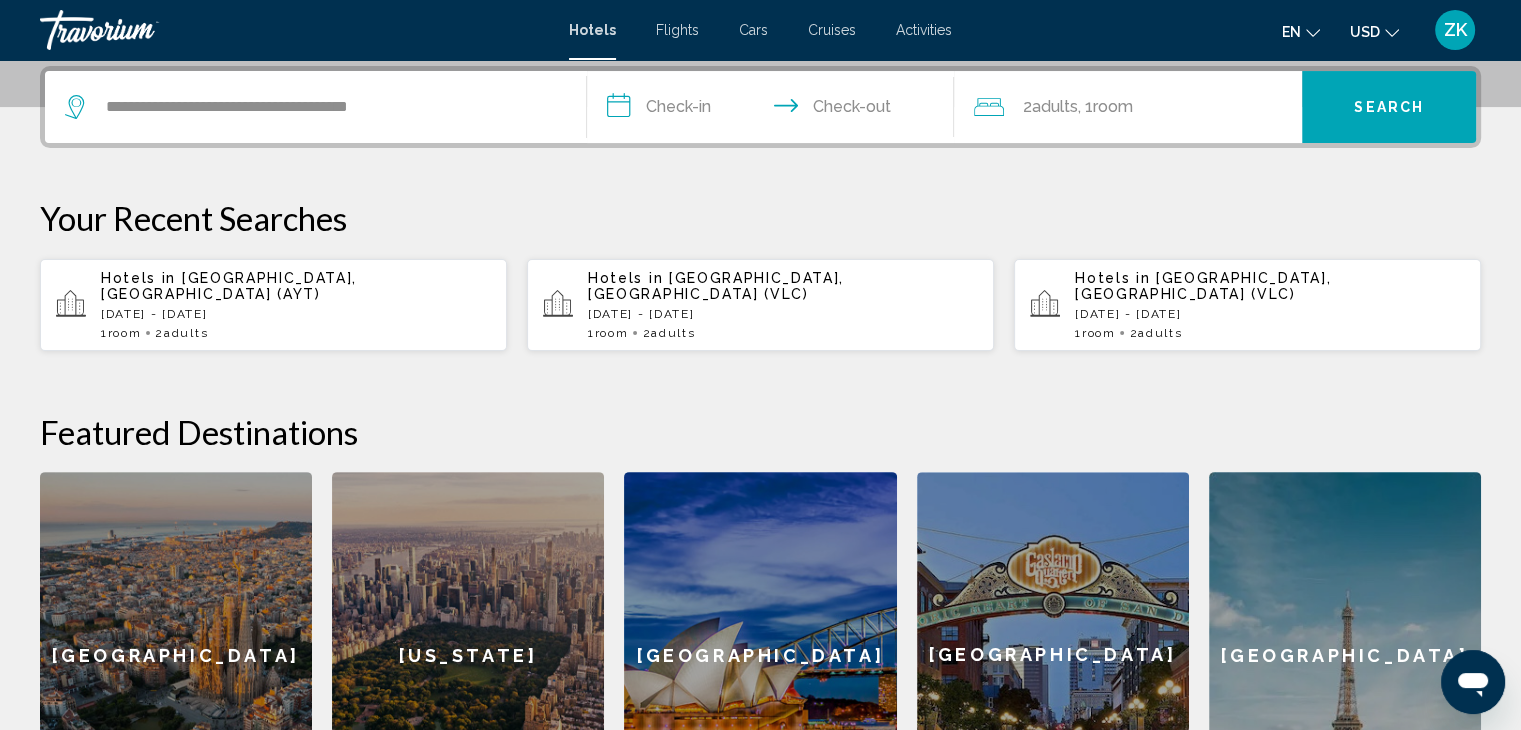 click on "**********" at bounding box center (775, 110) 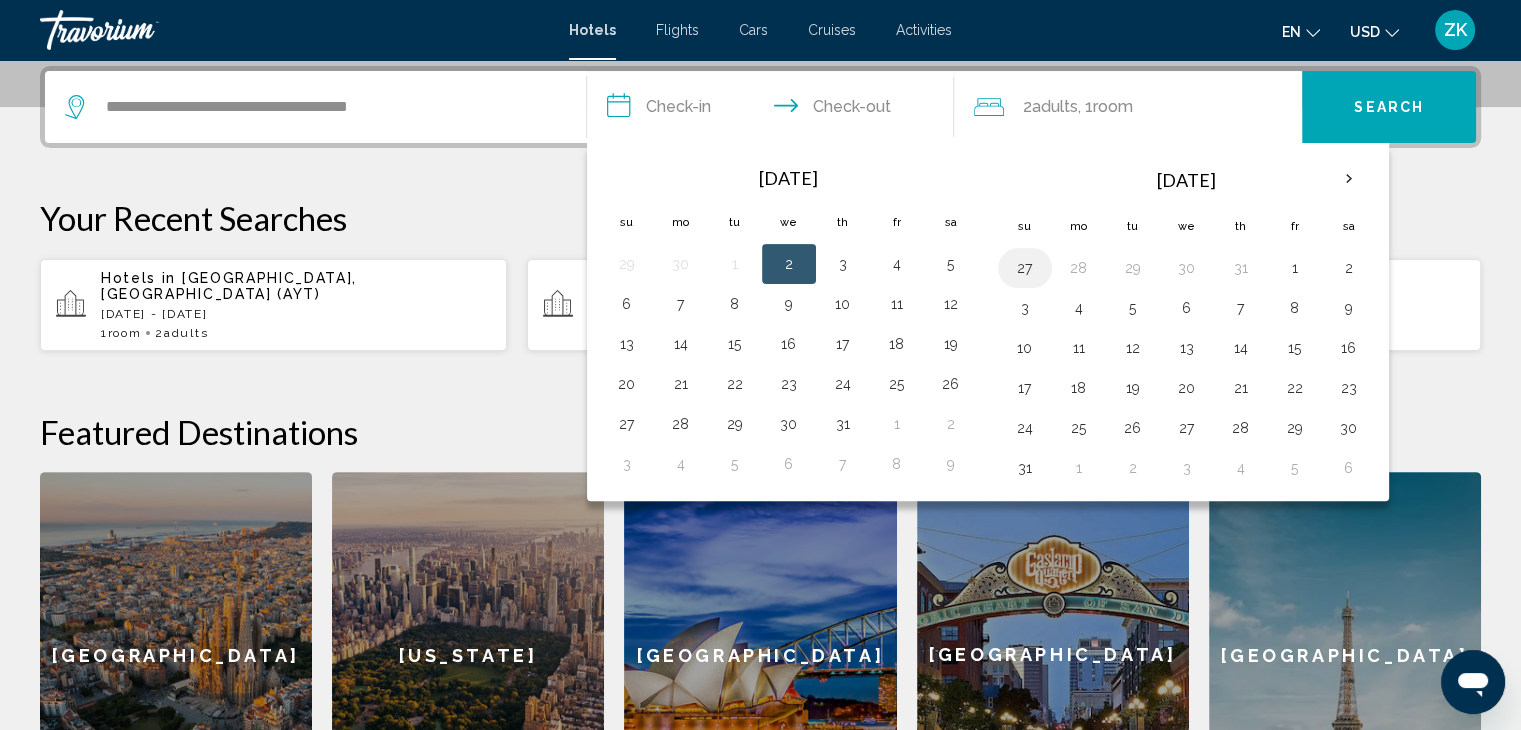 click on "27" at bounding box center (1025, 268) 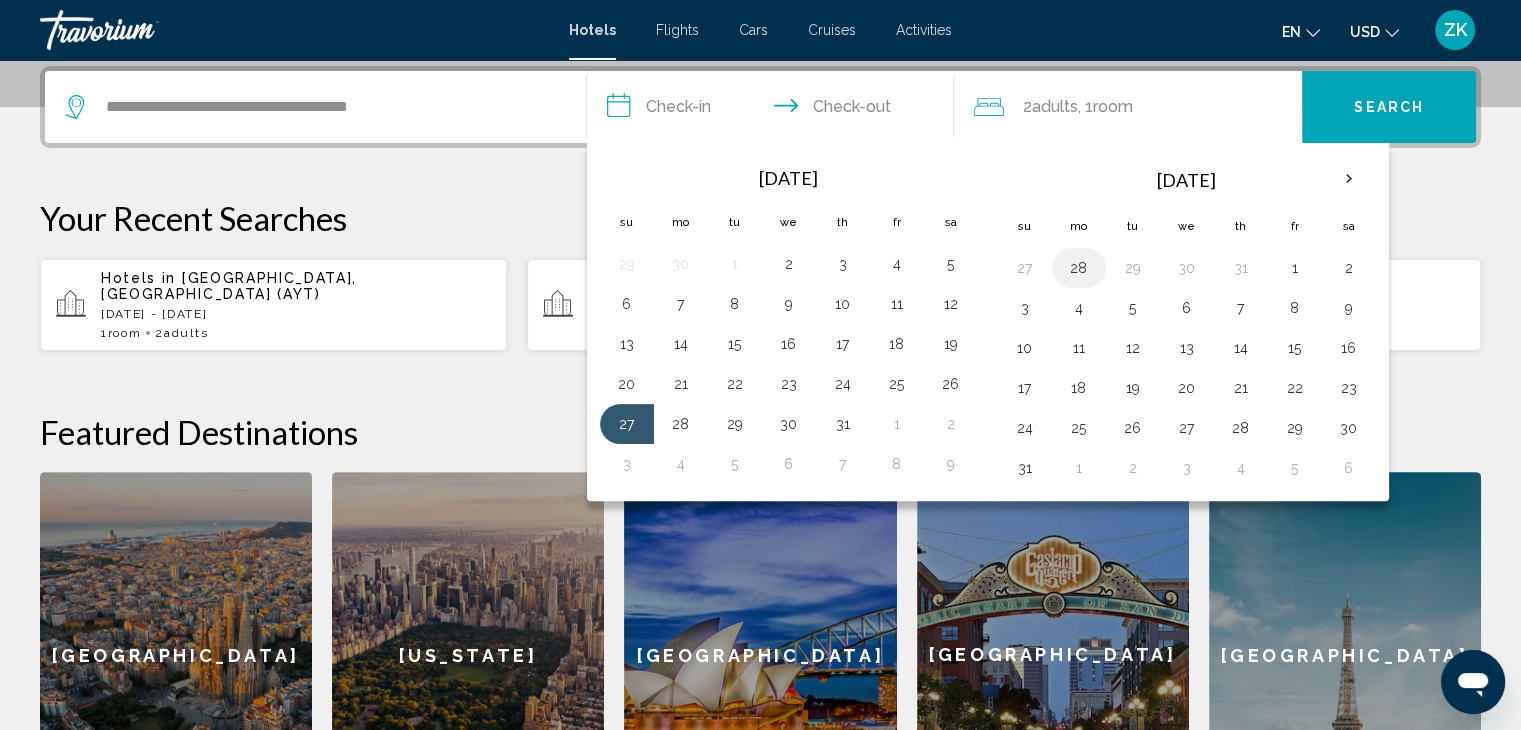 click on "28" at bounding box center [1079, 268] 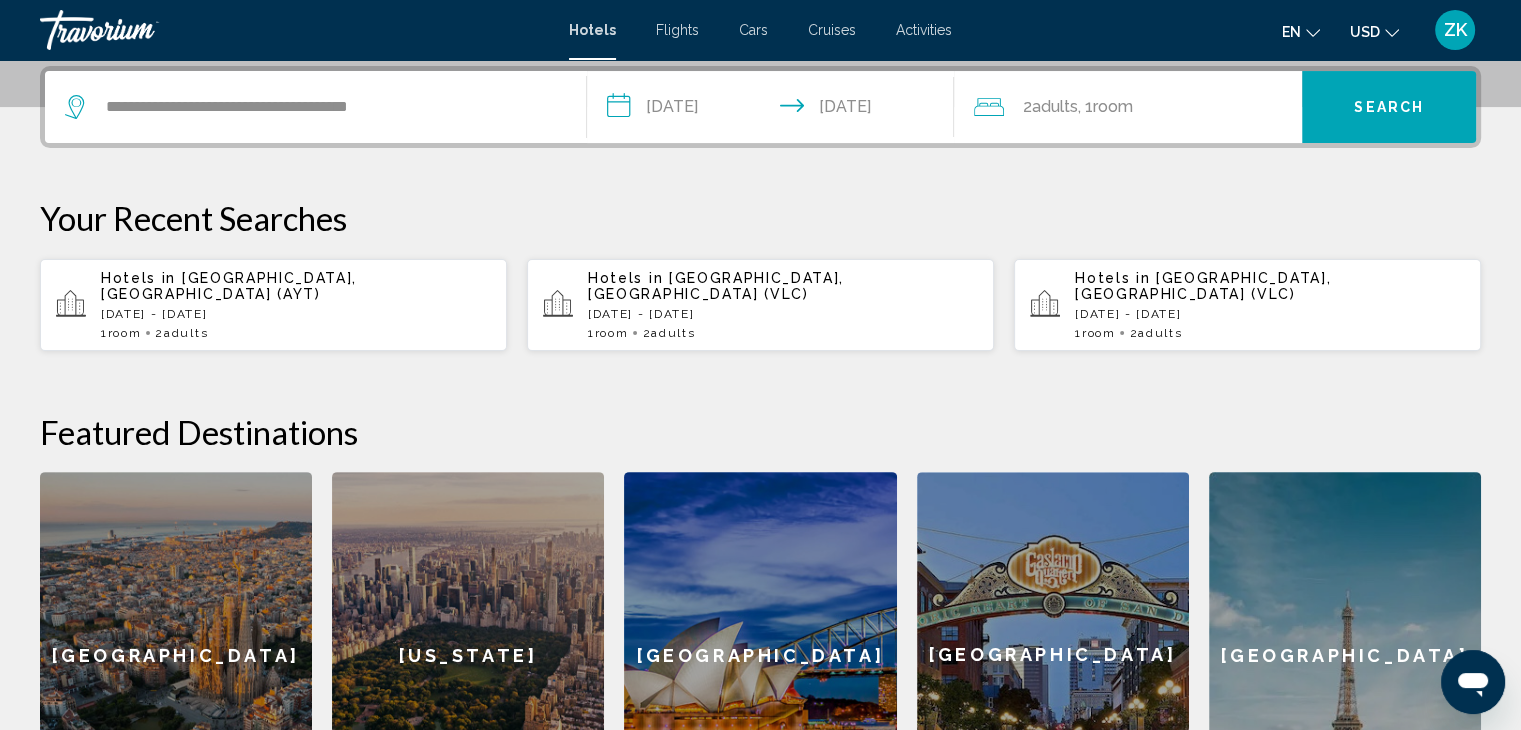 click on "**********" at bounding box center (775, 110) 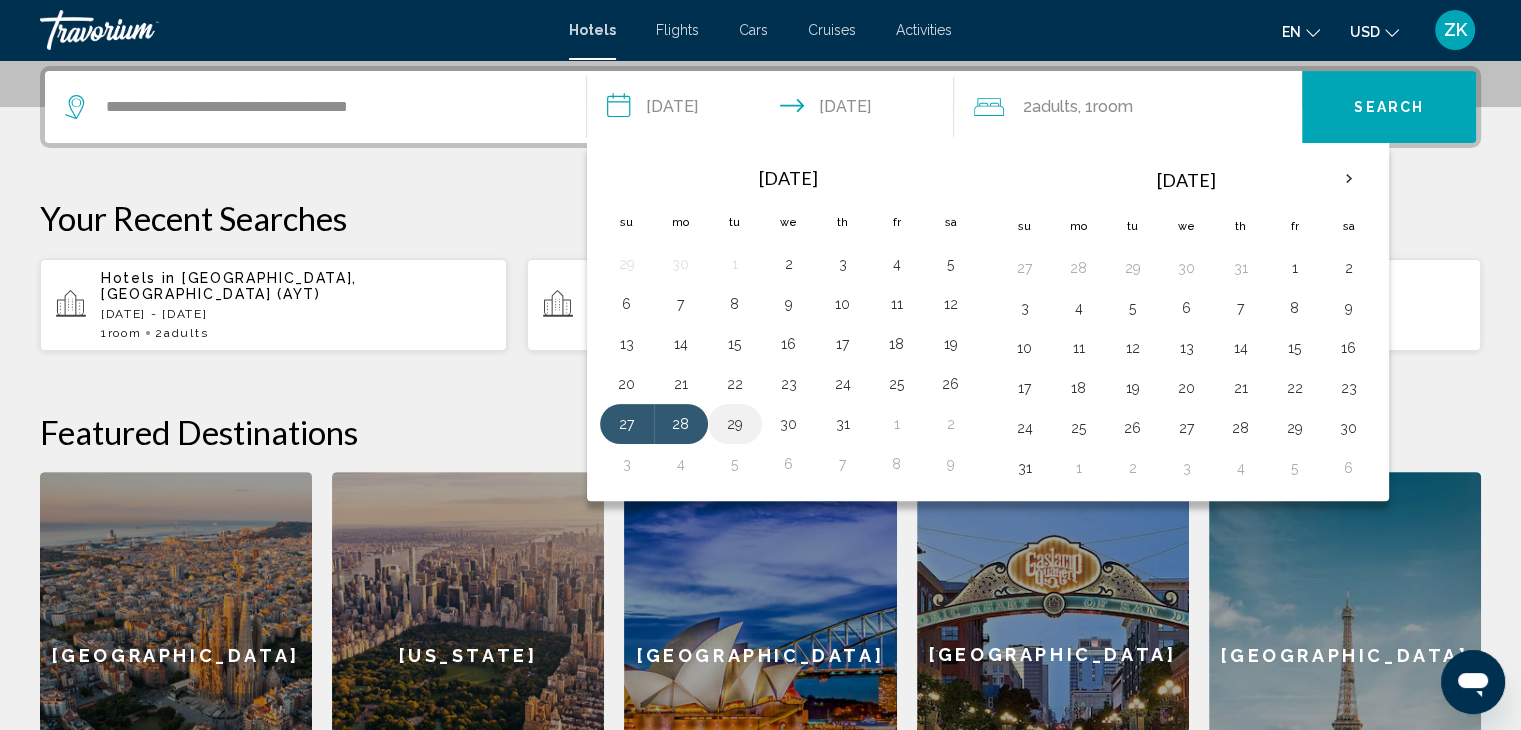 click on "29" at bounding box center (735, 424) 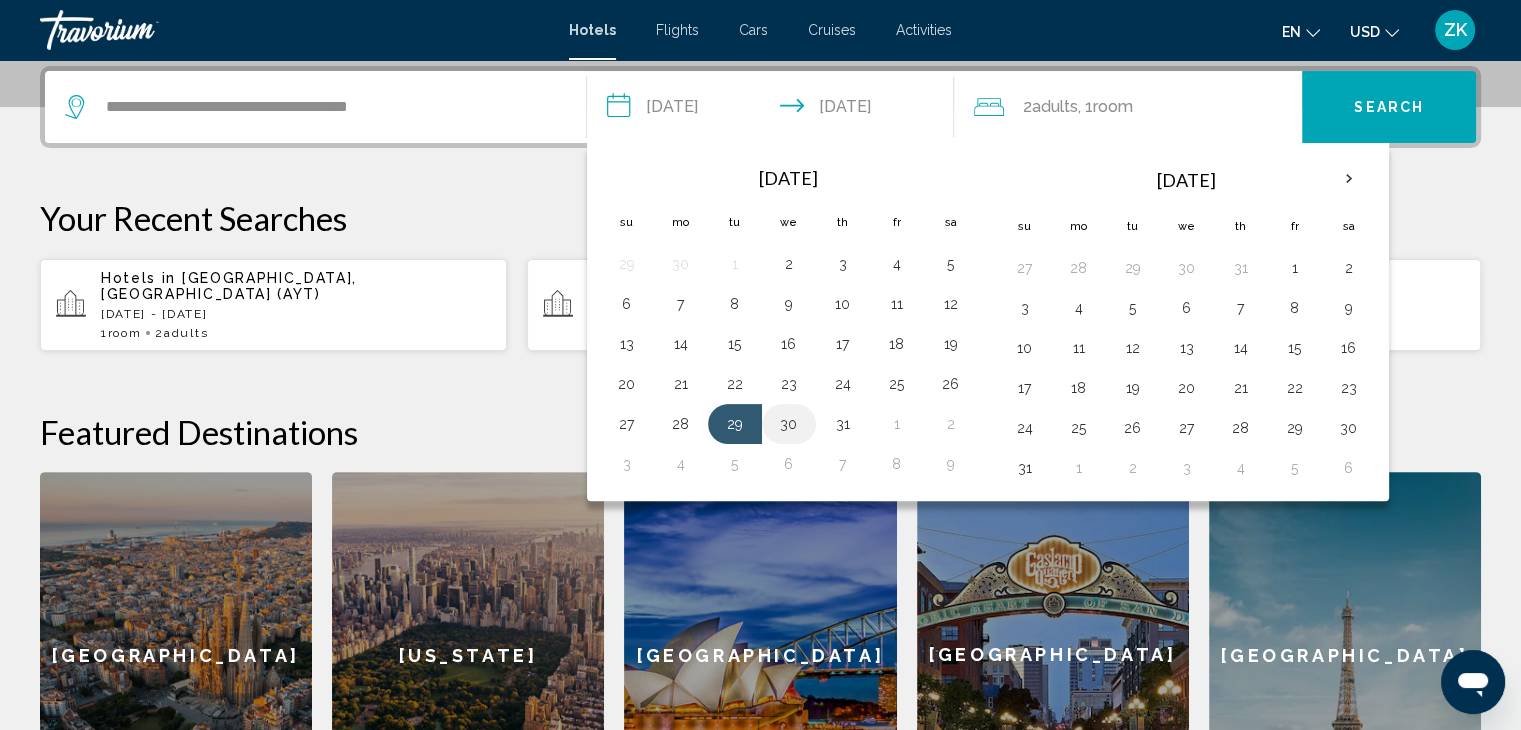 click on "30" at bounding box center [789, 424] 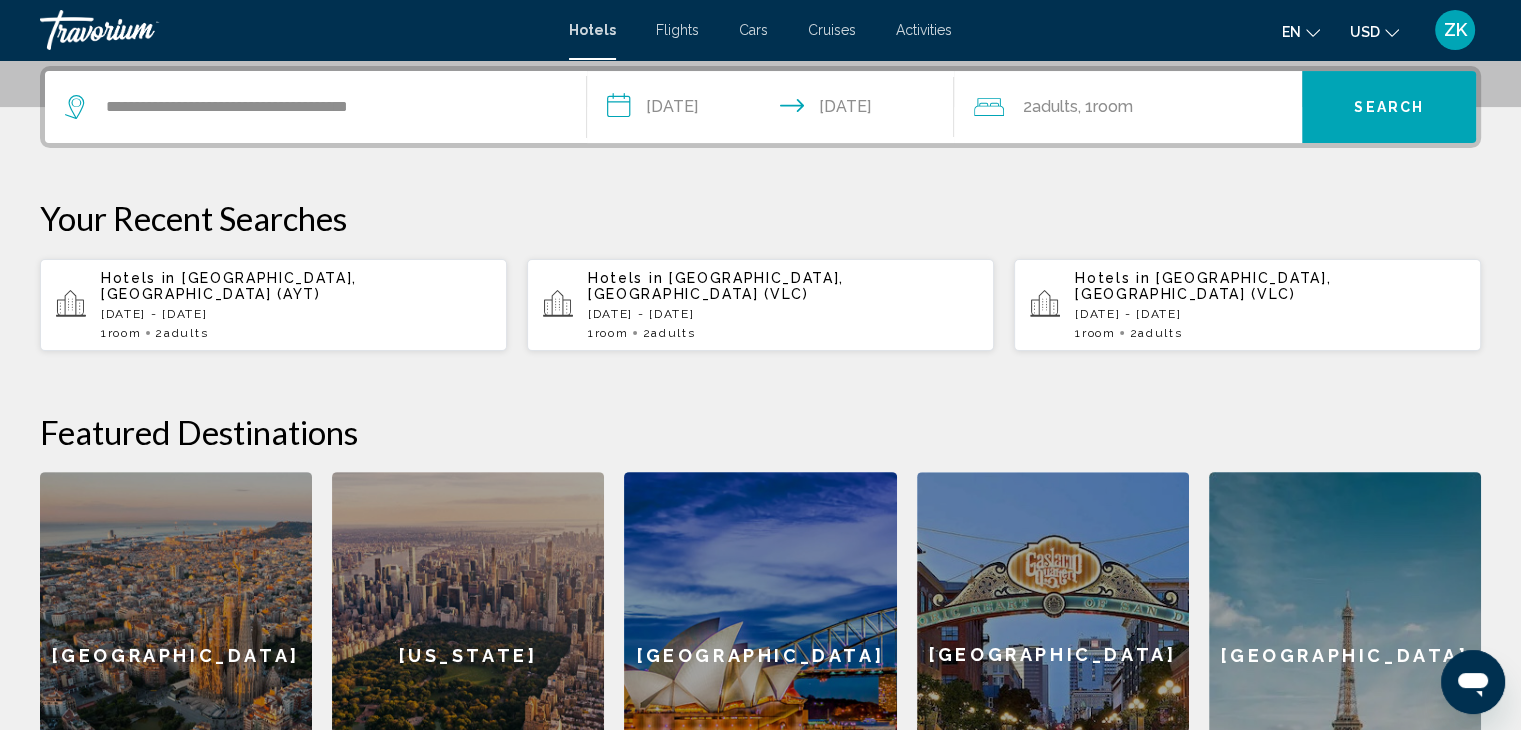 click on "Search" at bounding box center [1389, 108] 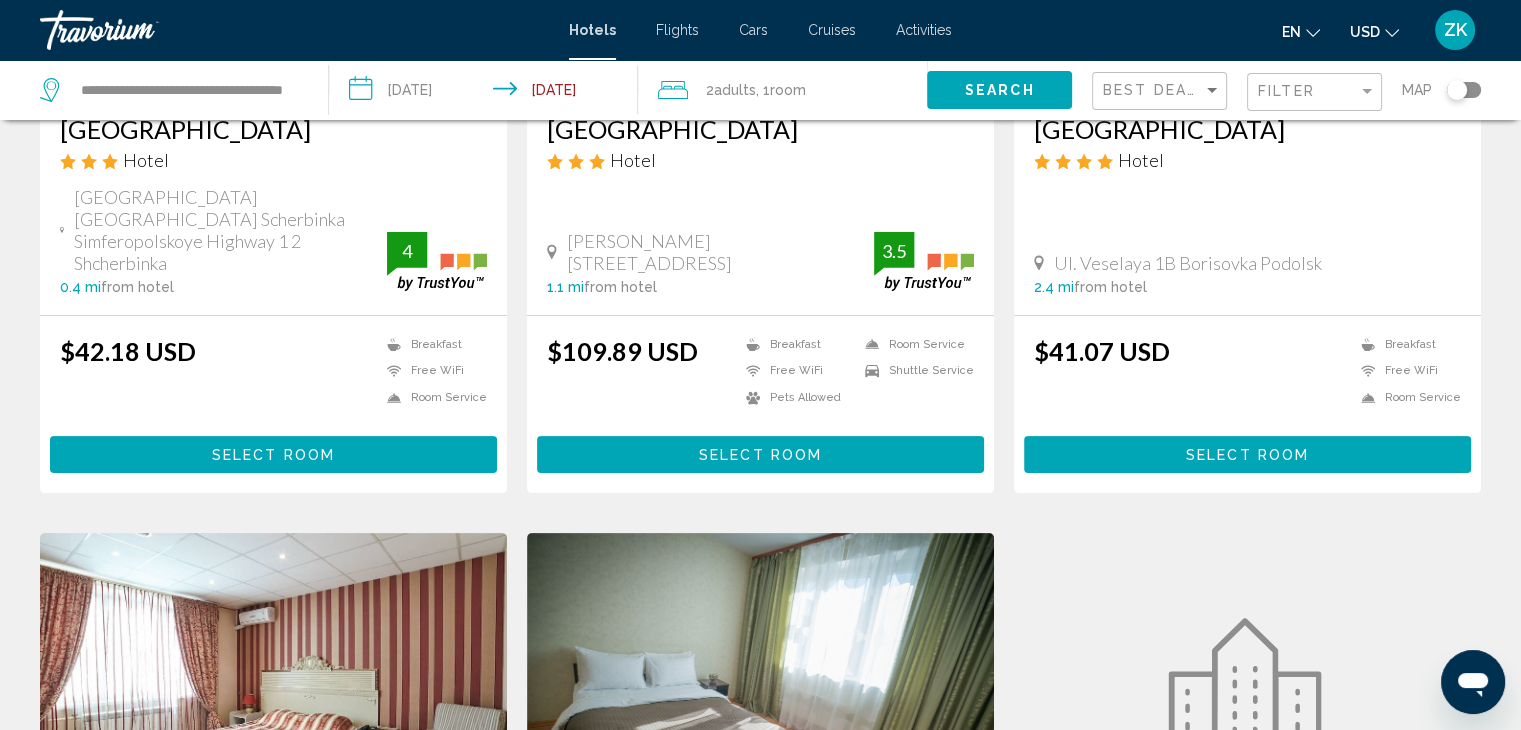 scroll, scrollTop: 420, scrollLeft: 0, axis: vertical 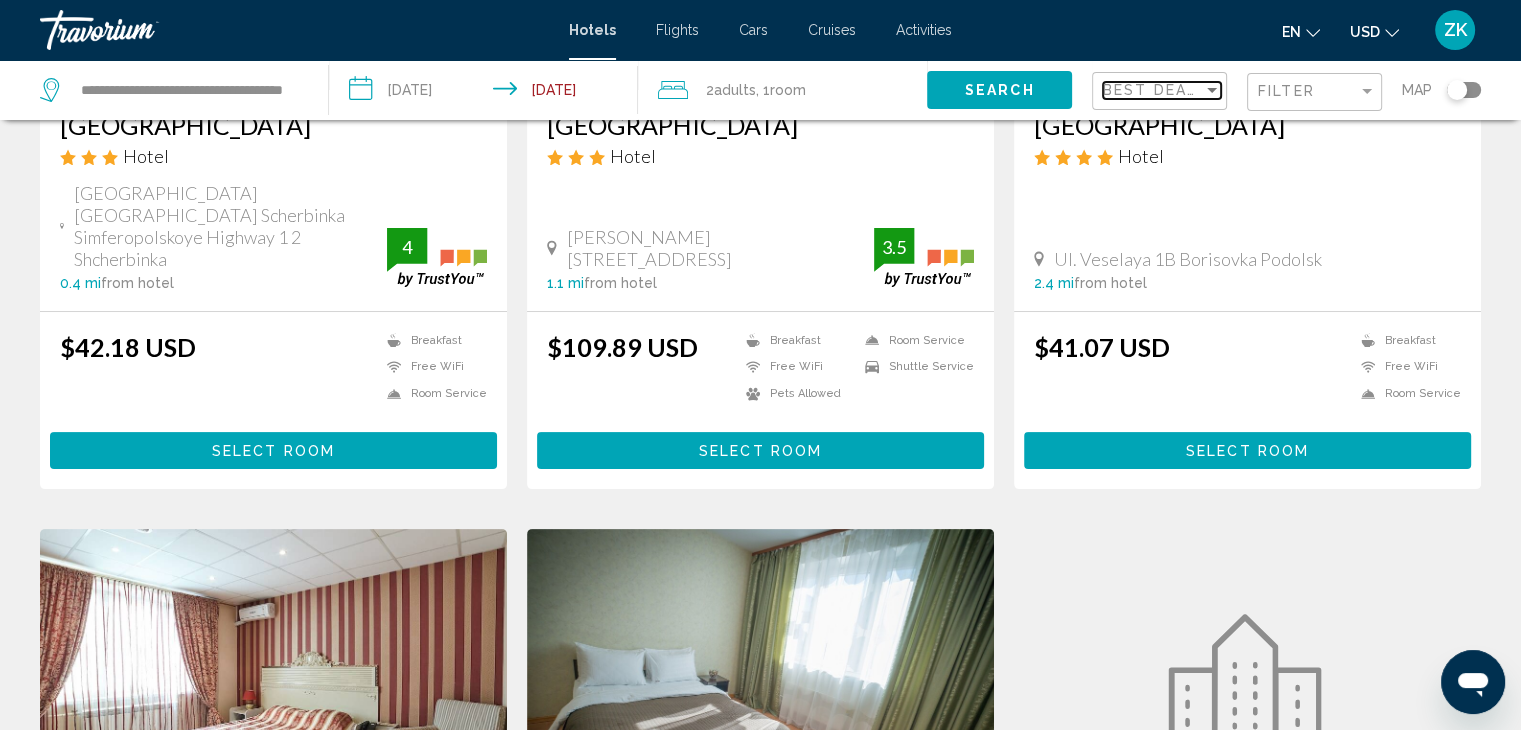 click at bounding box center (1212, 90) 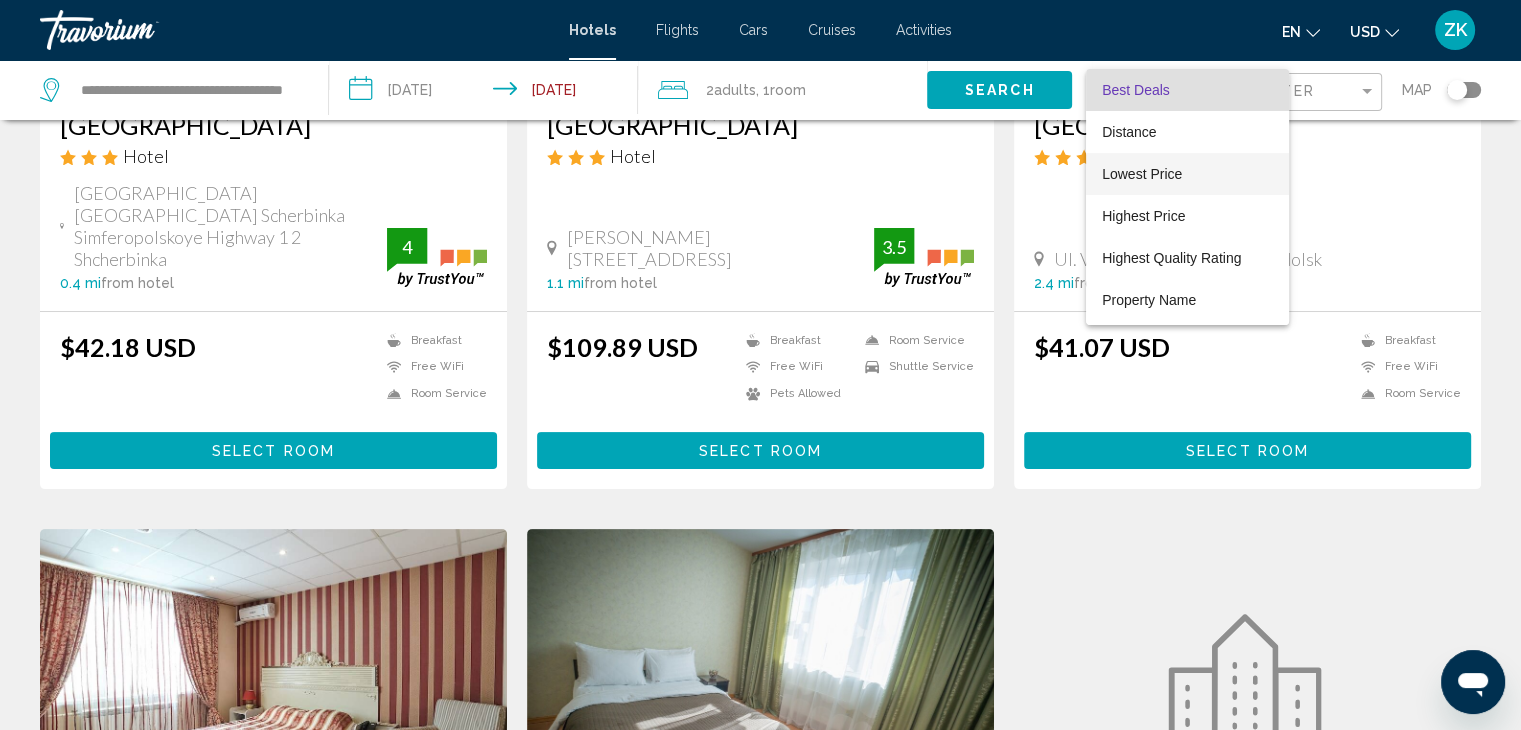click on "Lowest Price" at bounding box center [1142, 174] 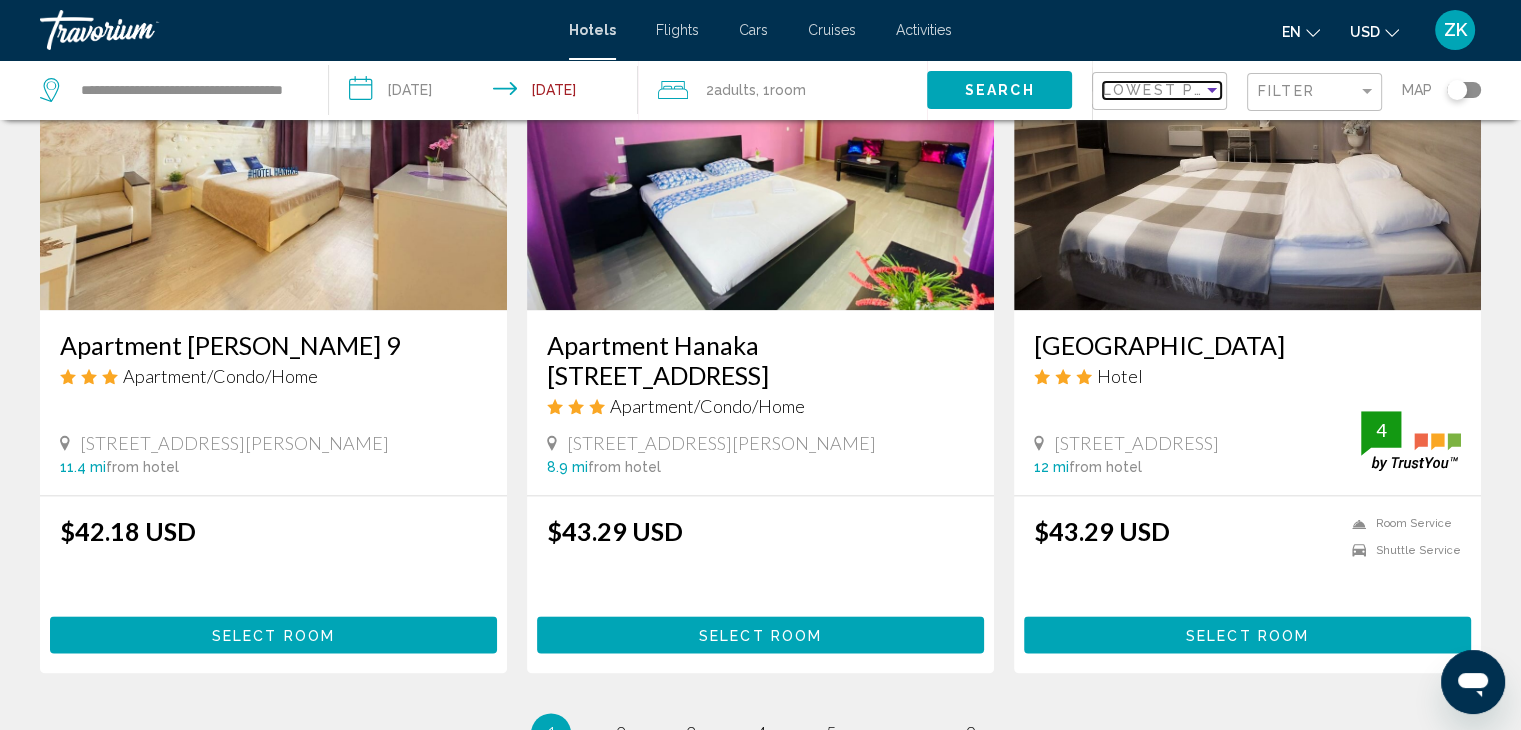 scroll, scrollTop: 2411, scrollLeft: 0, axis: vertical 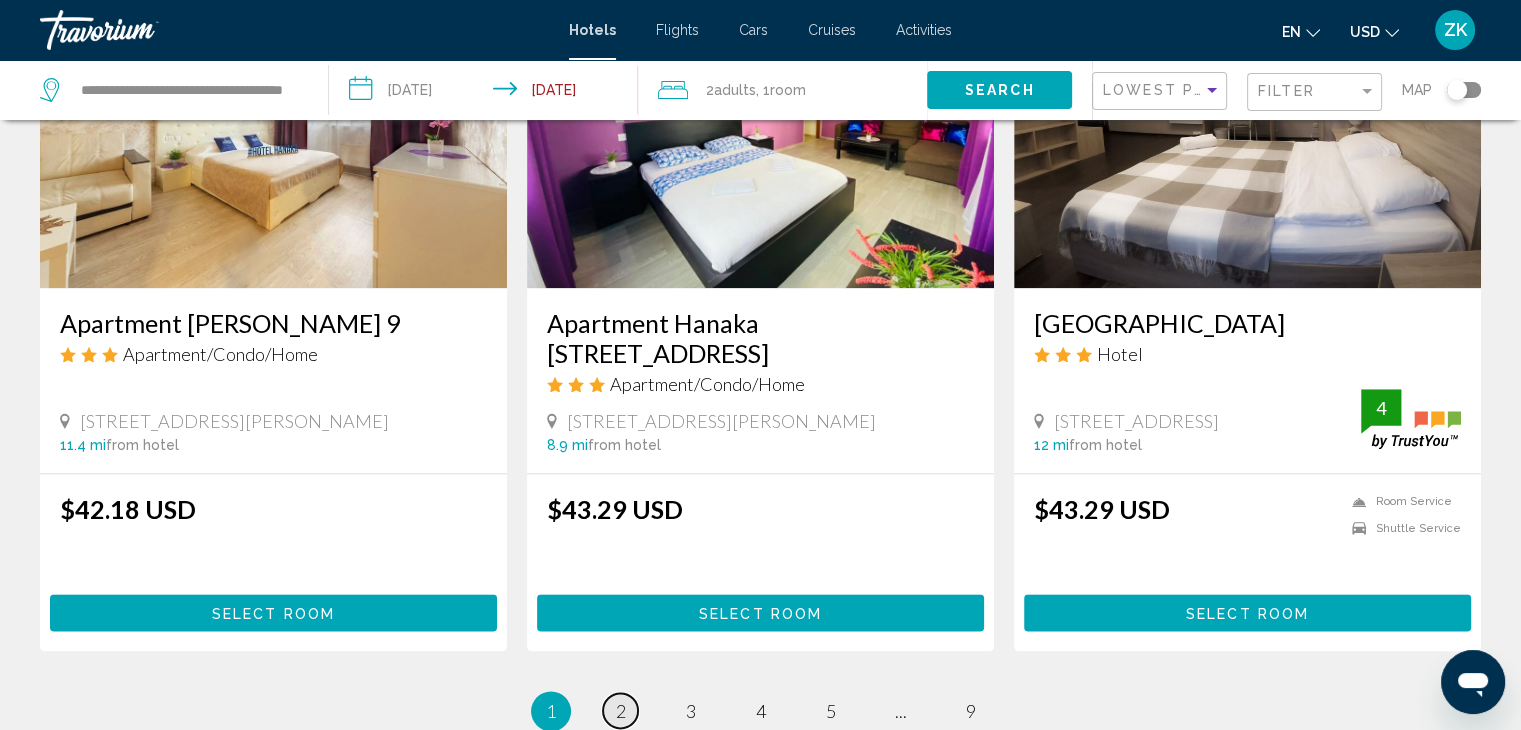 click on "page  2" at bounding box center (620, 710) 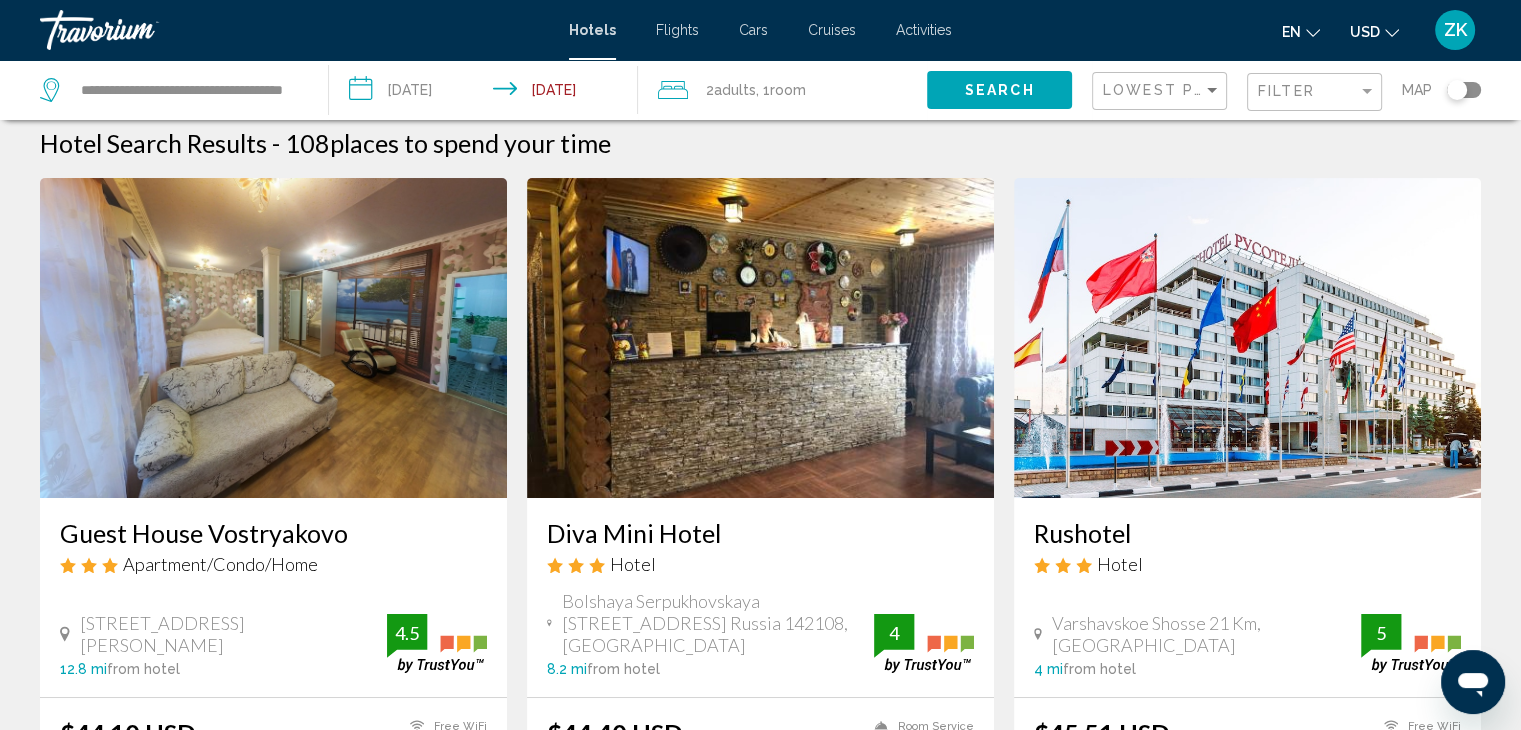 scroll, scrollTop: 0, scrollLeft: 0, axis: both 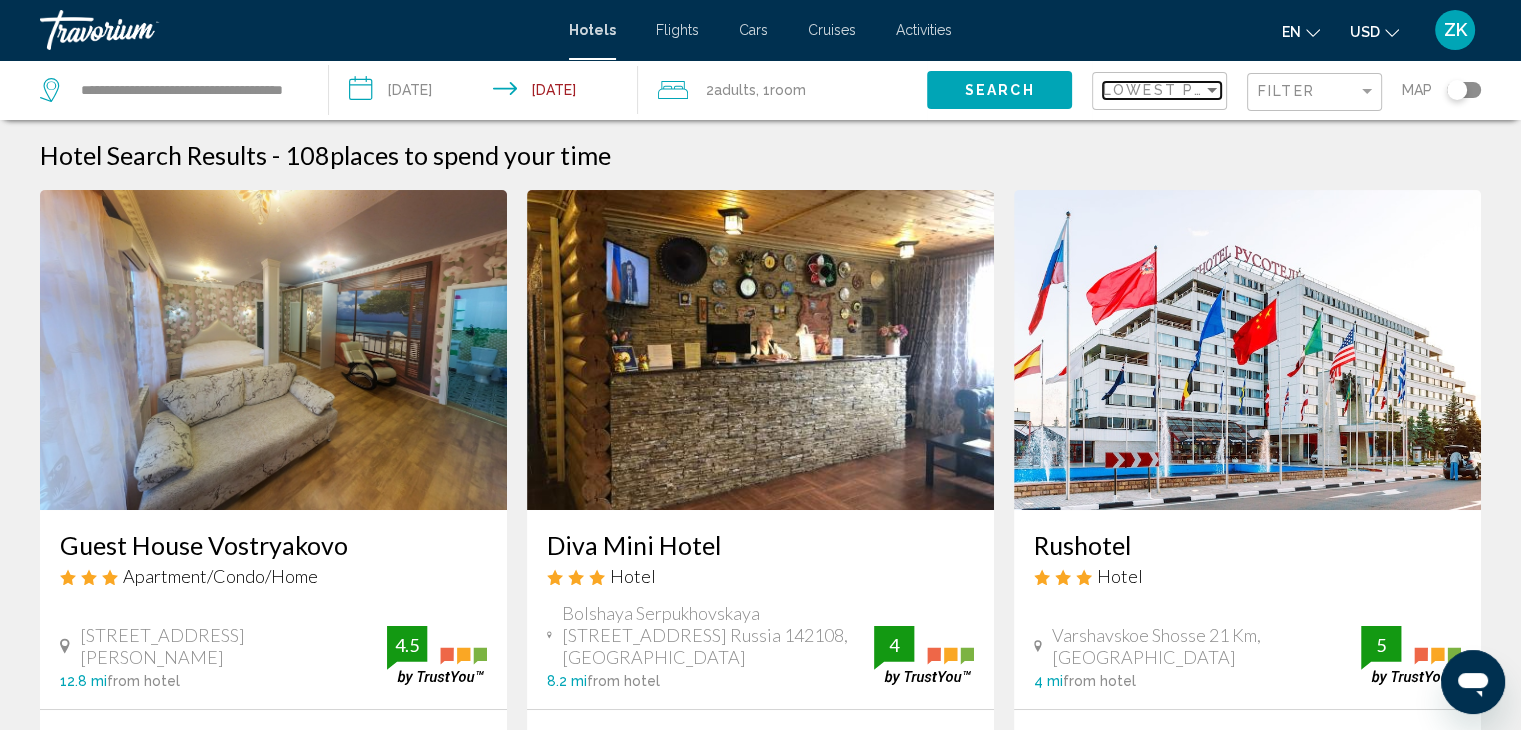 click at bounding box center [1212, 90] 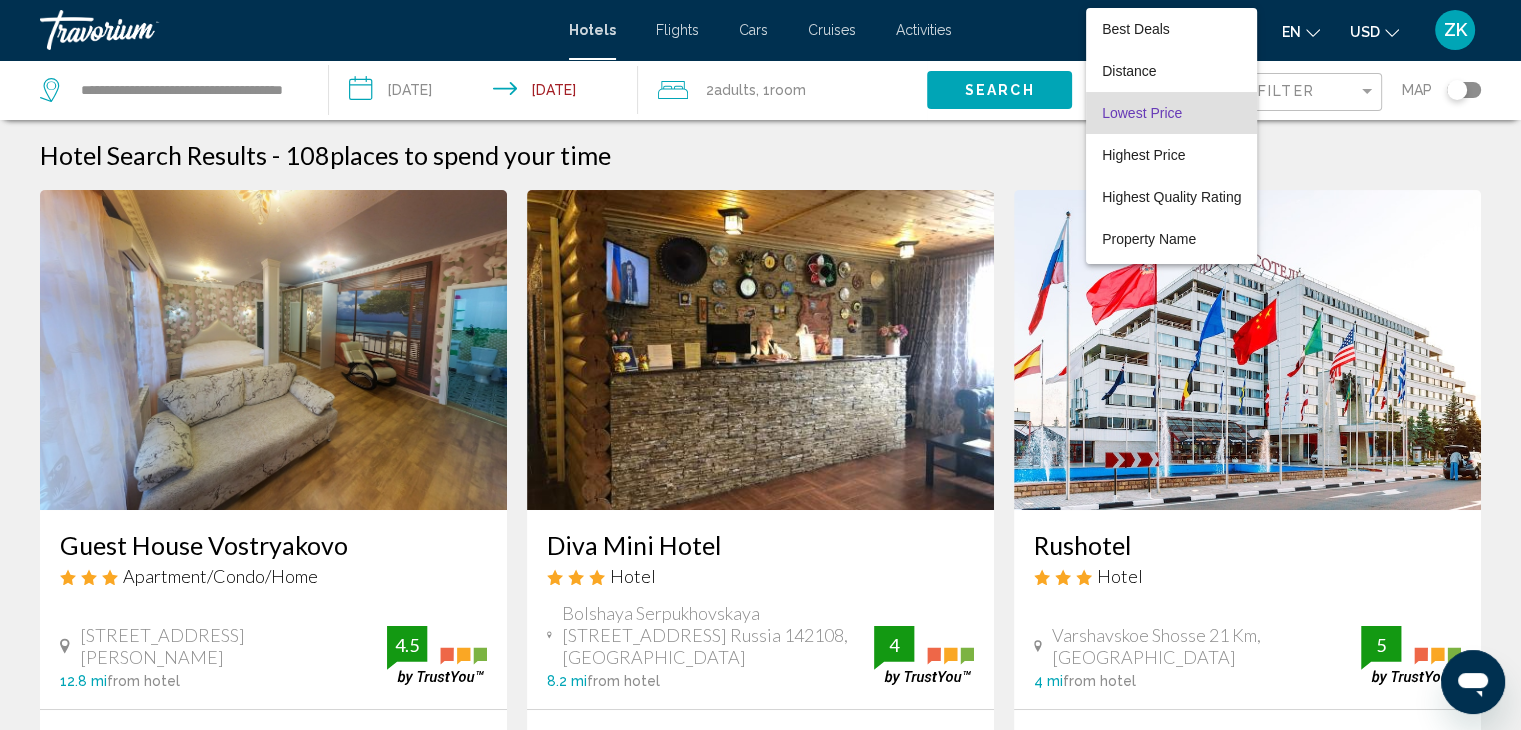 scroll, scrollTop: 23, scrollLeft: 0, axis: vertical 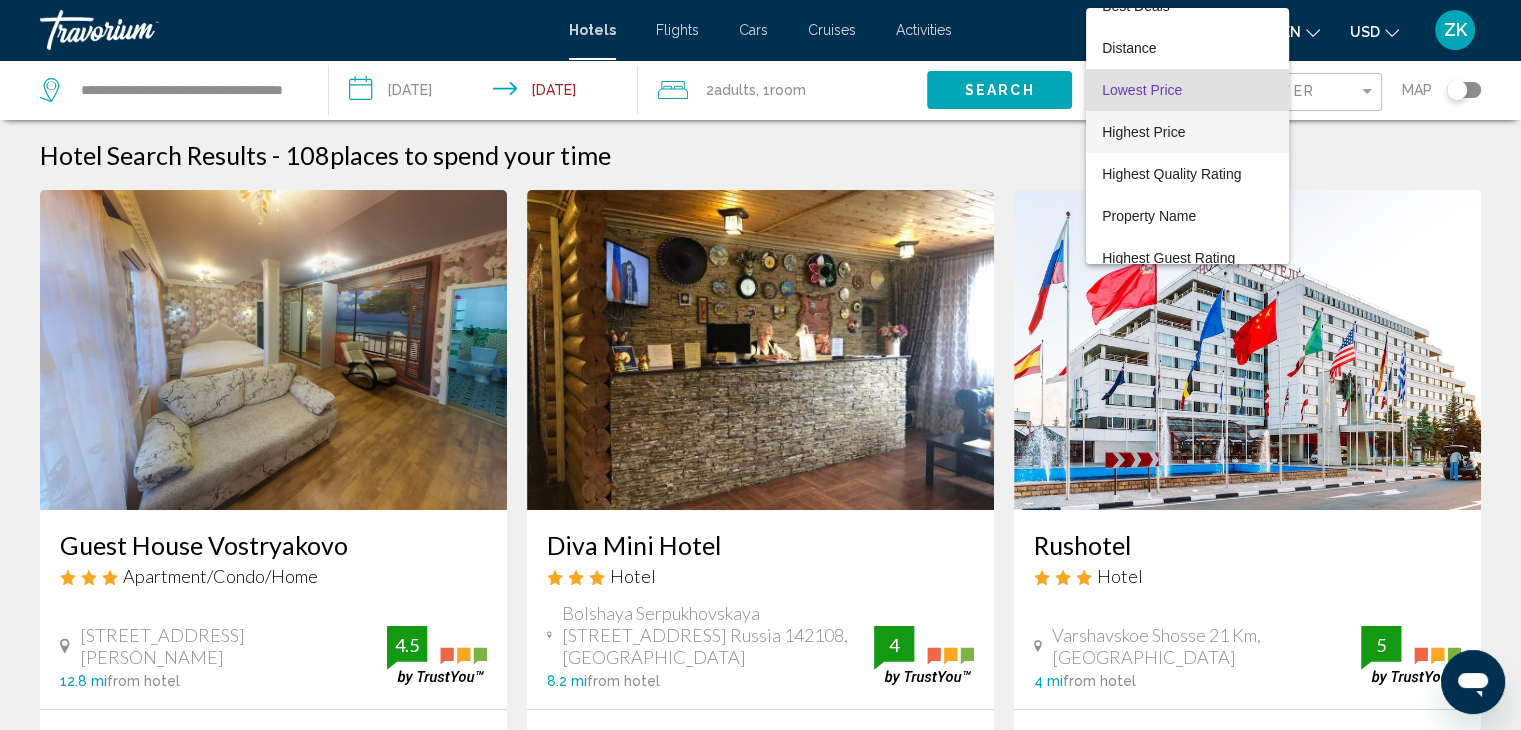 click on "Highest Price" at bounding box center [1143, 132] 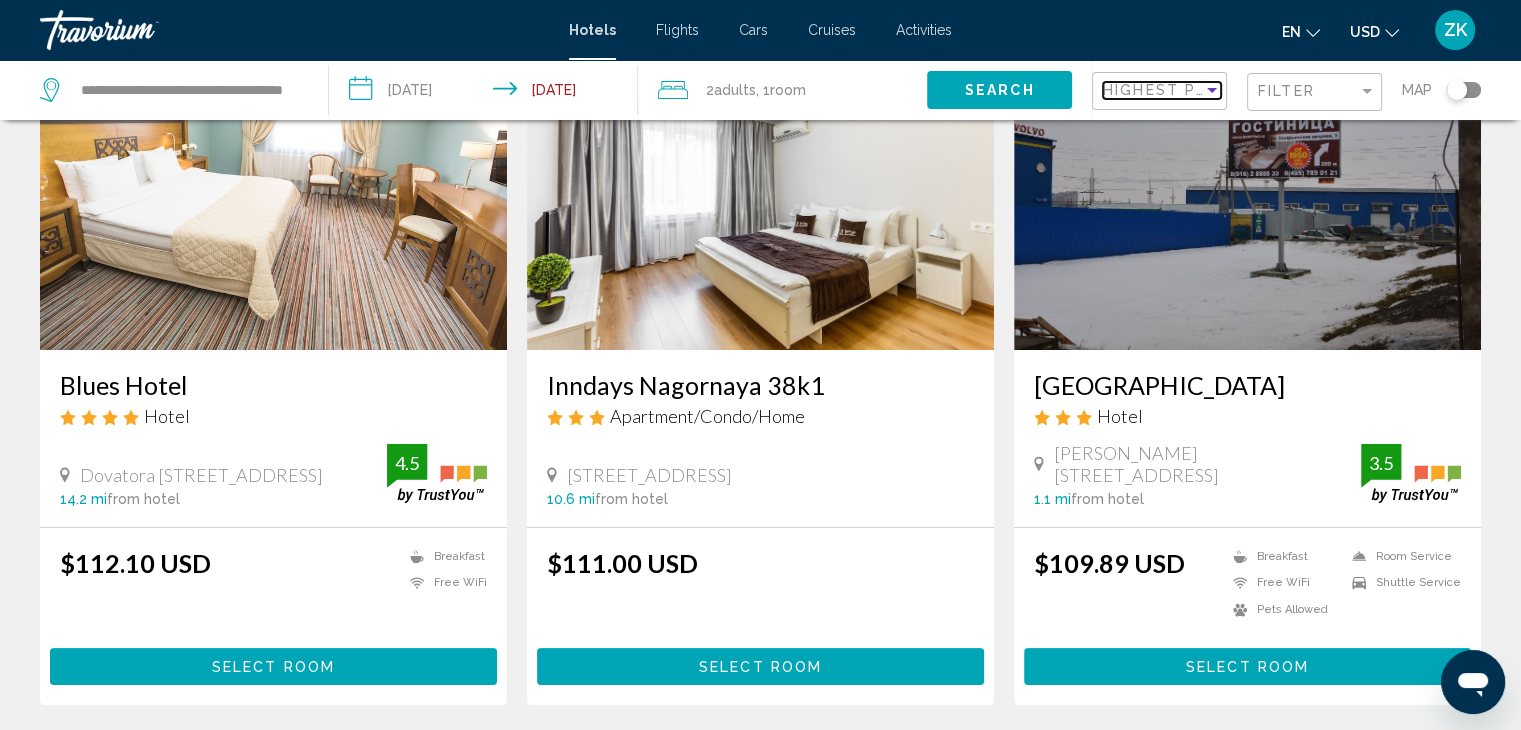 scroll, scrollTop: 175, scrollLeft: 0, axis: vertical 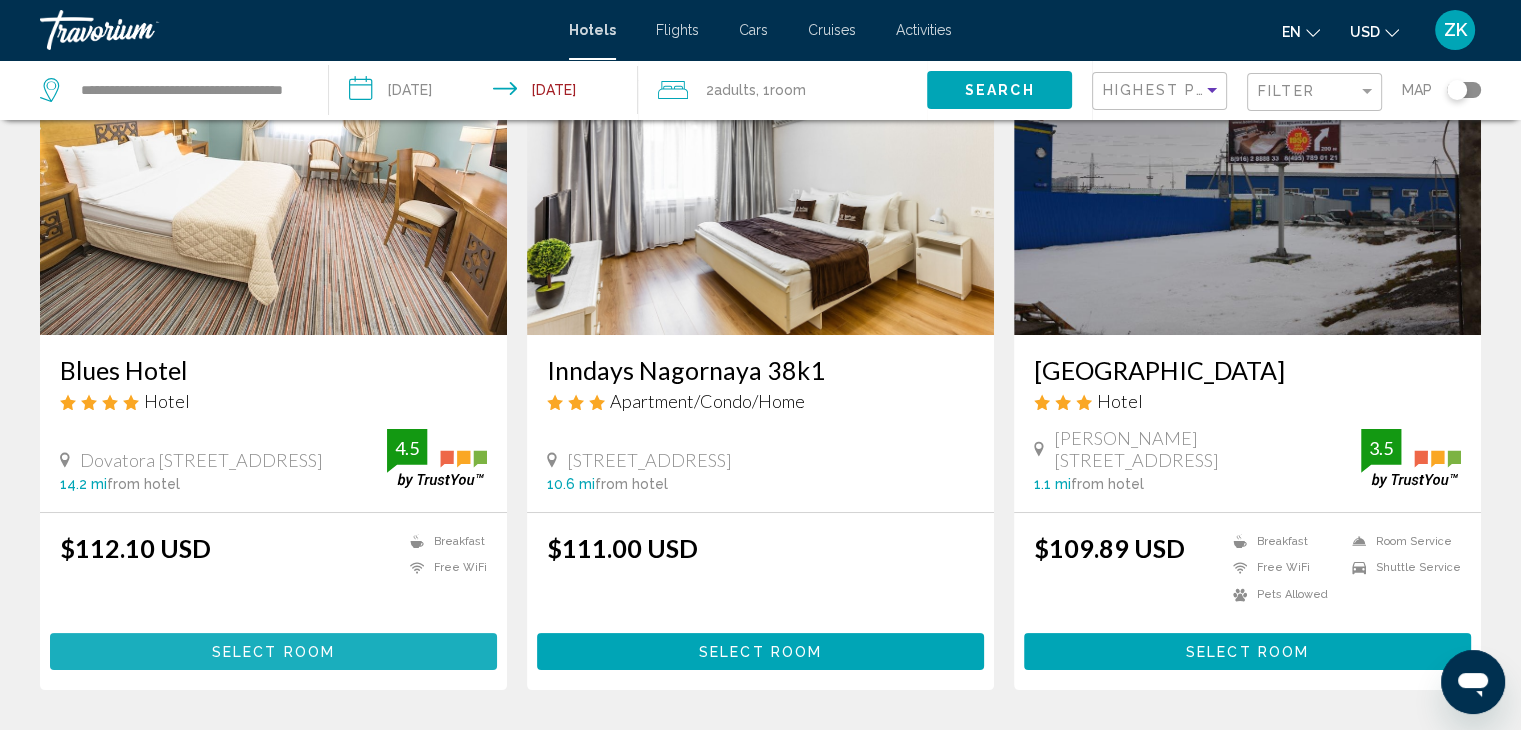 click on "Select Room" at bounding box center [273, 651] 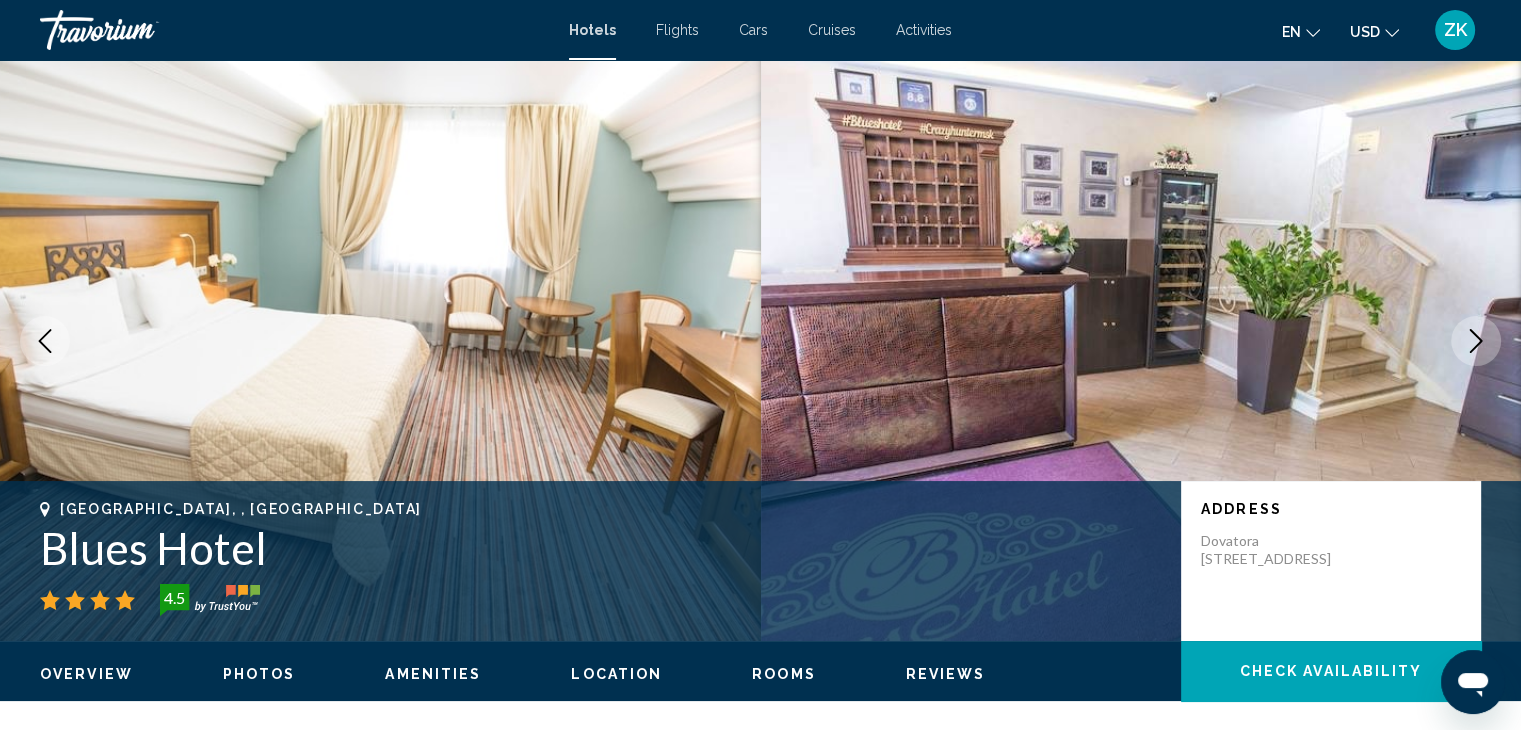 scroll, scrollTop: 0, scrollLeft: 0, axis: both 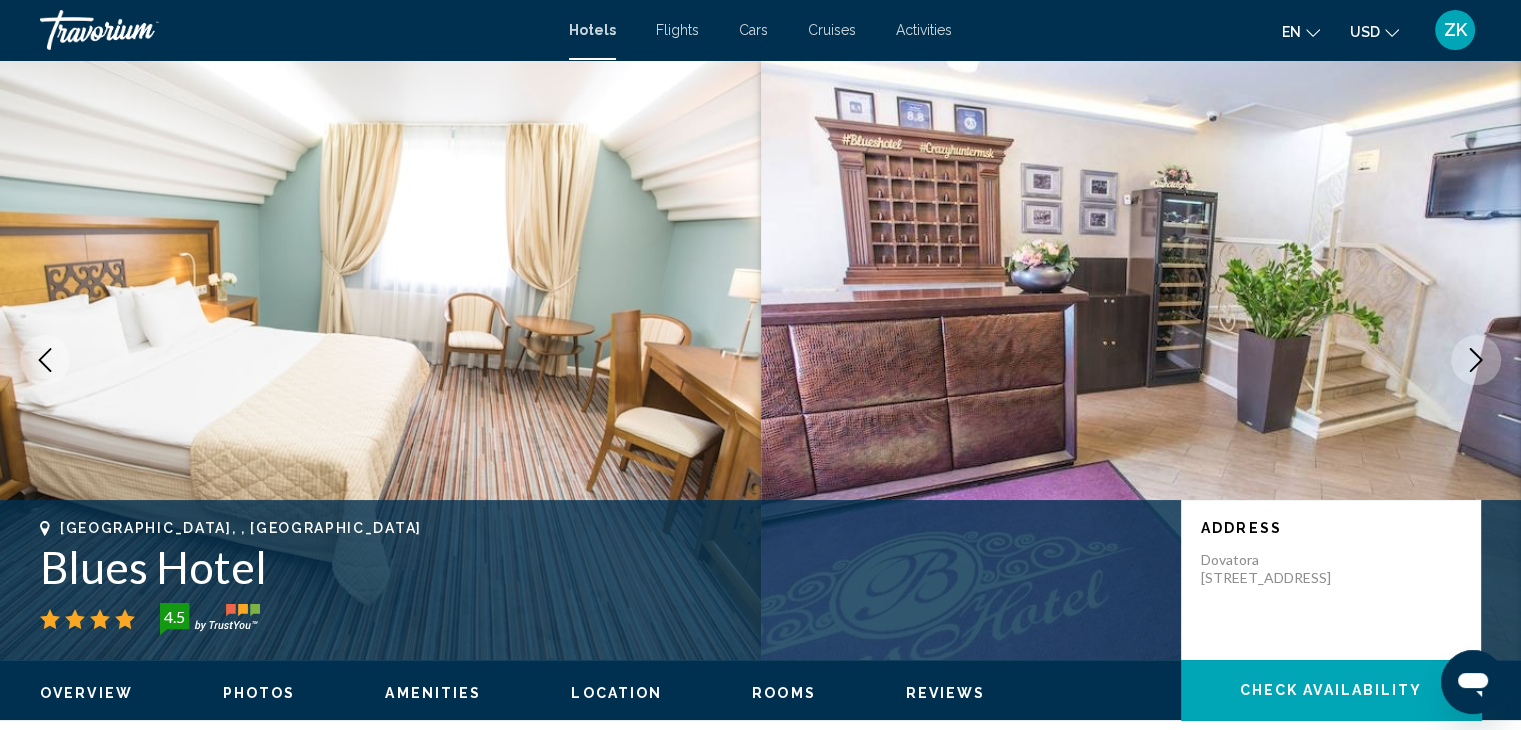 click on "Activities" at bounding box center [924, 30] 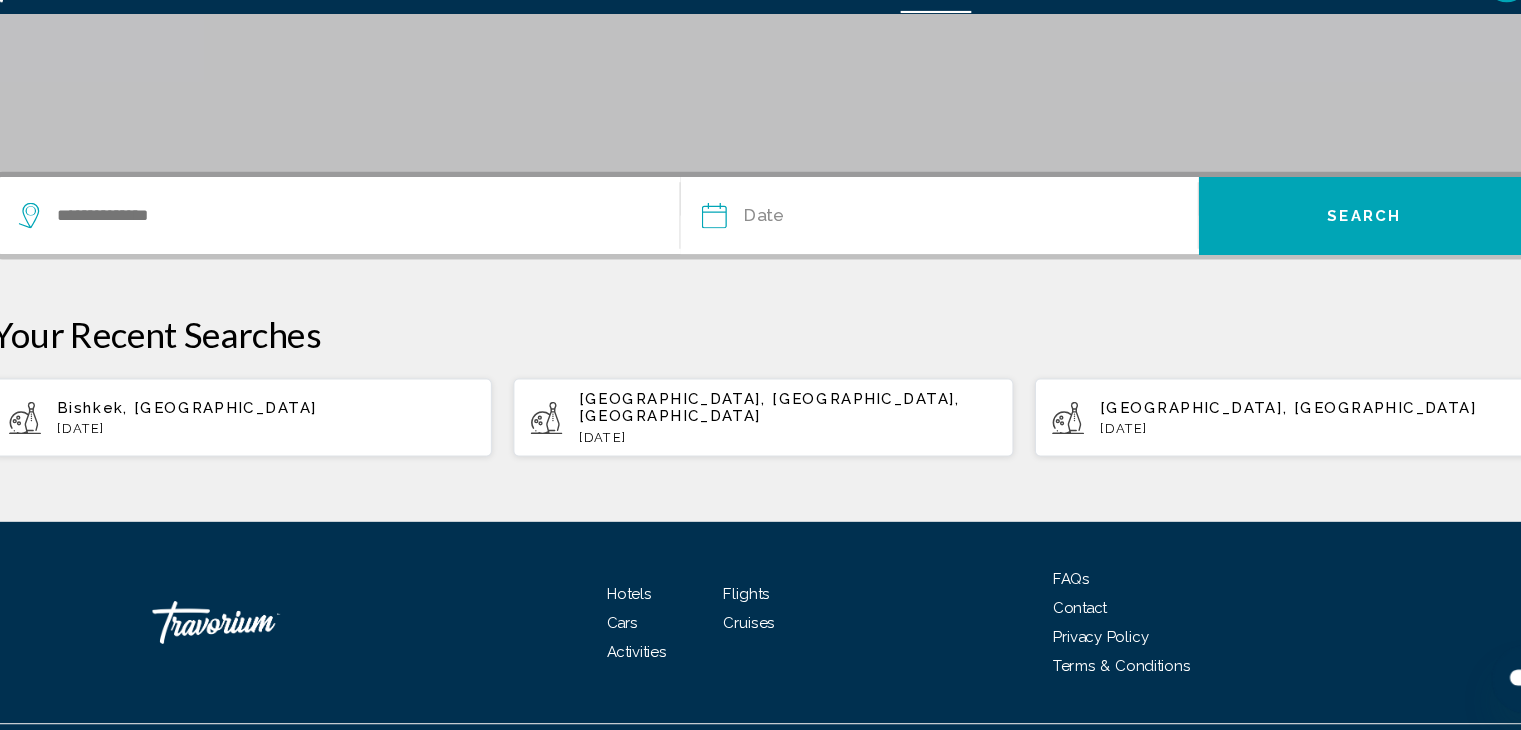 scroll, scrollTop: 384, scrollLeft: 0, axis: vertical 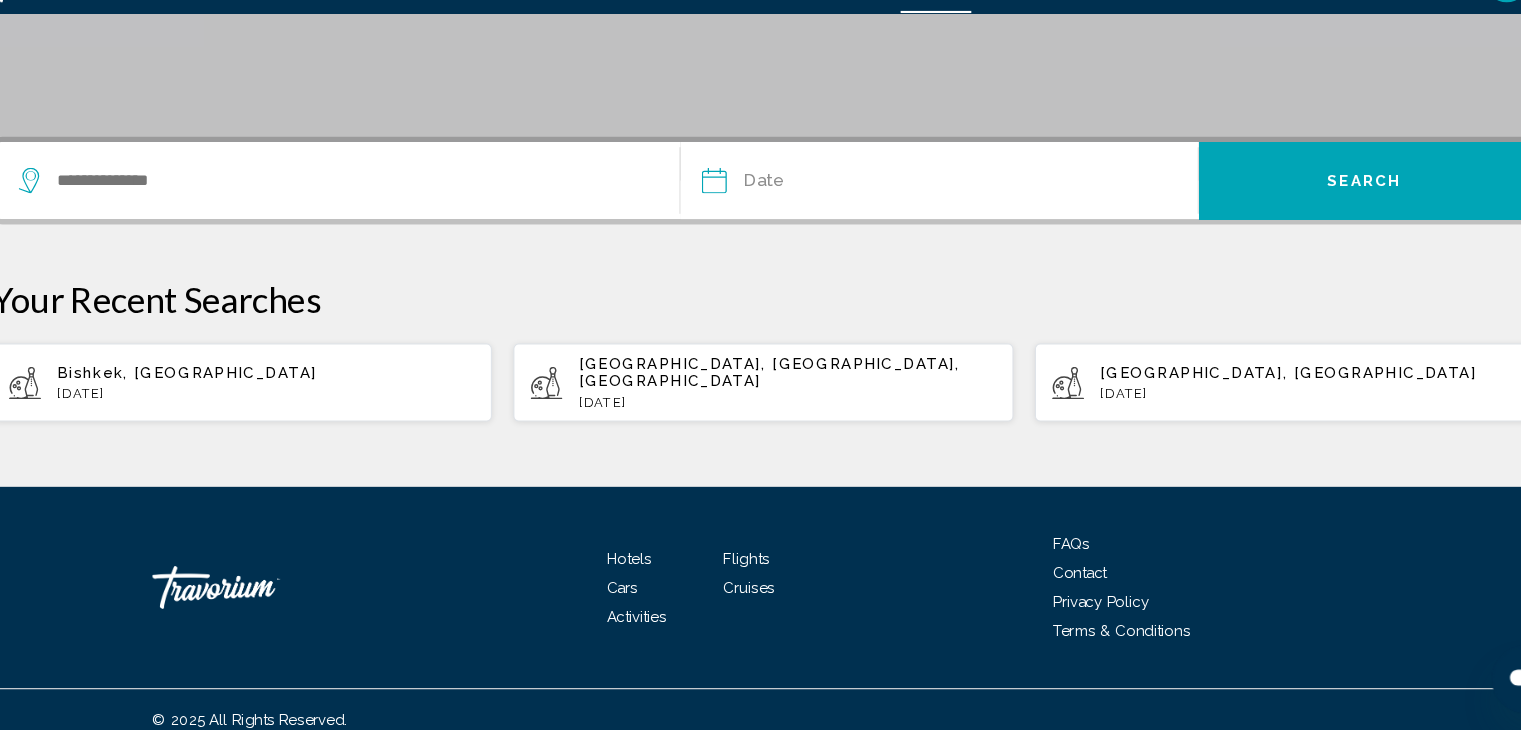 click on "[DATE]" at bounding box center (296, 415) 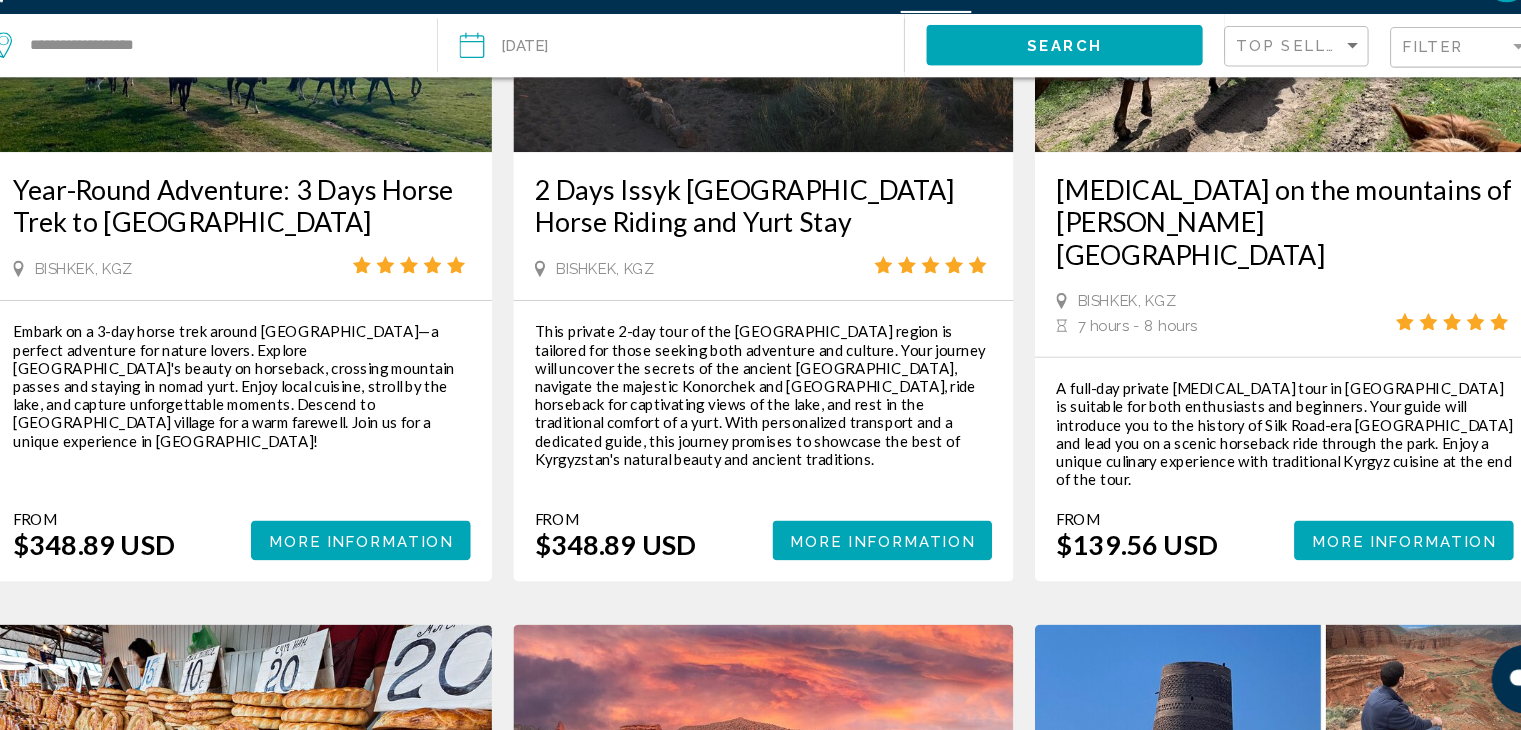 scroll, scrollTop: 322, scrollLeft: 0, axis: vertical 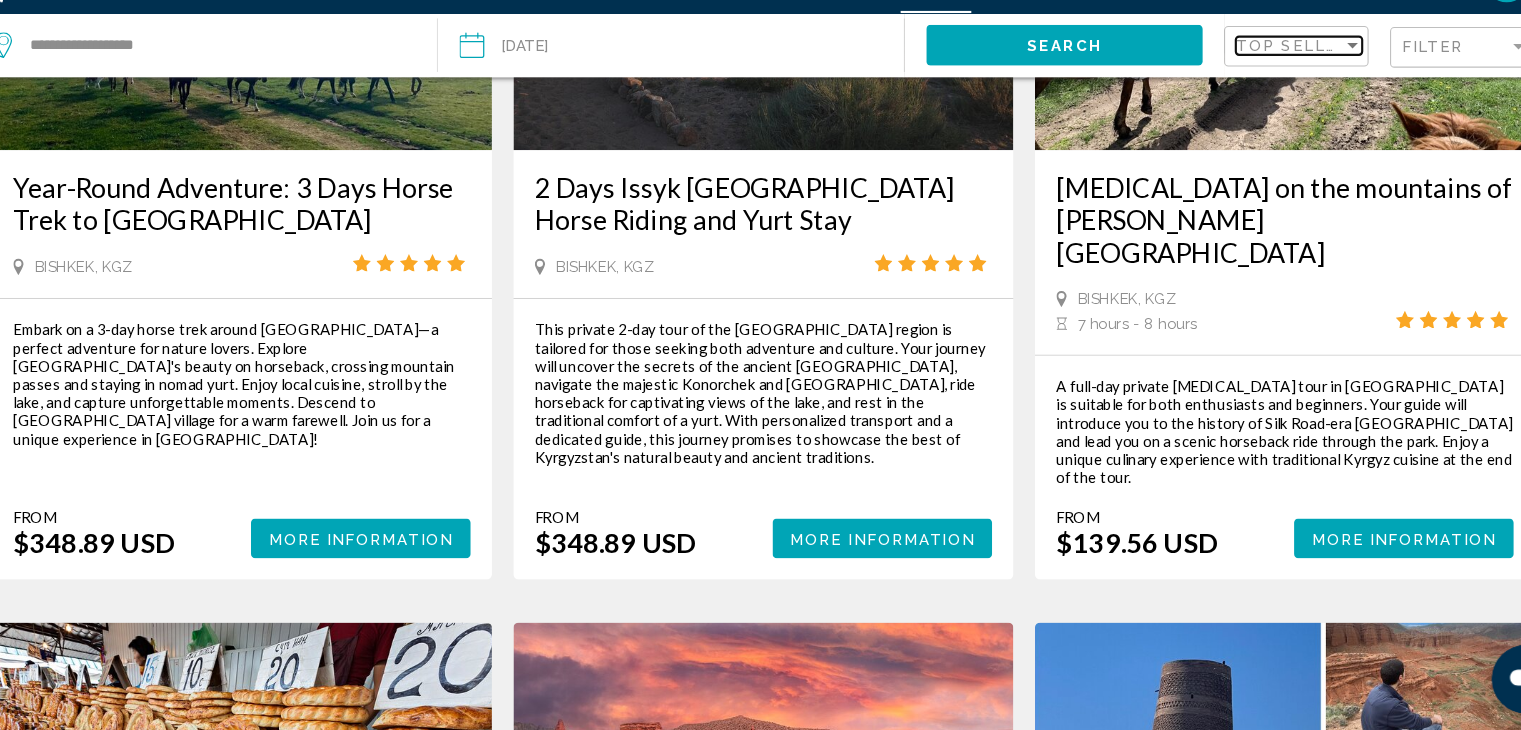 click at bounding box center [1311, 90] 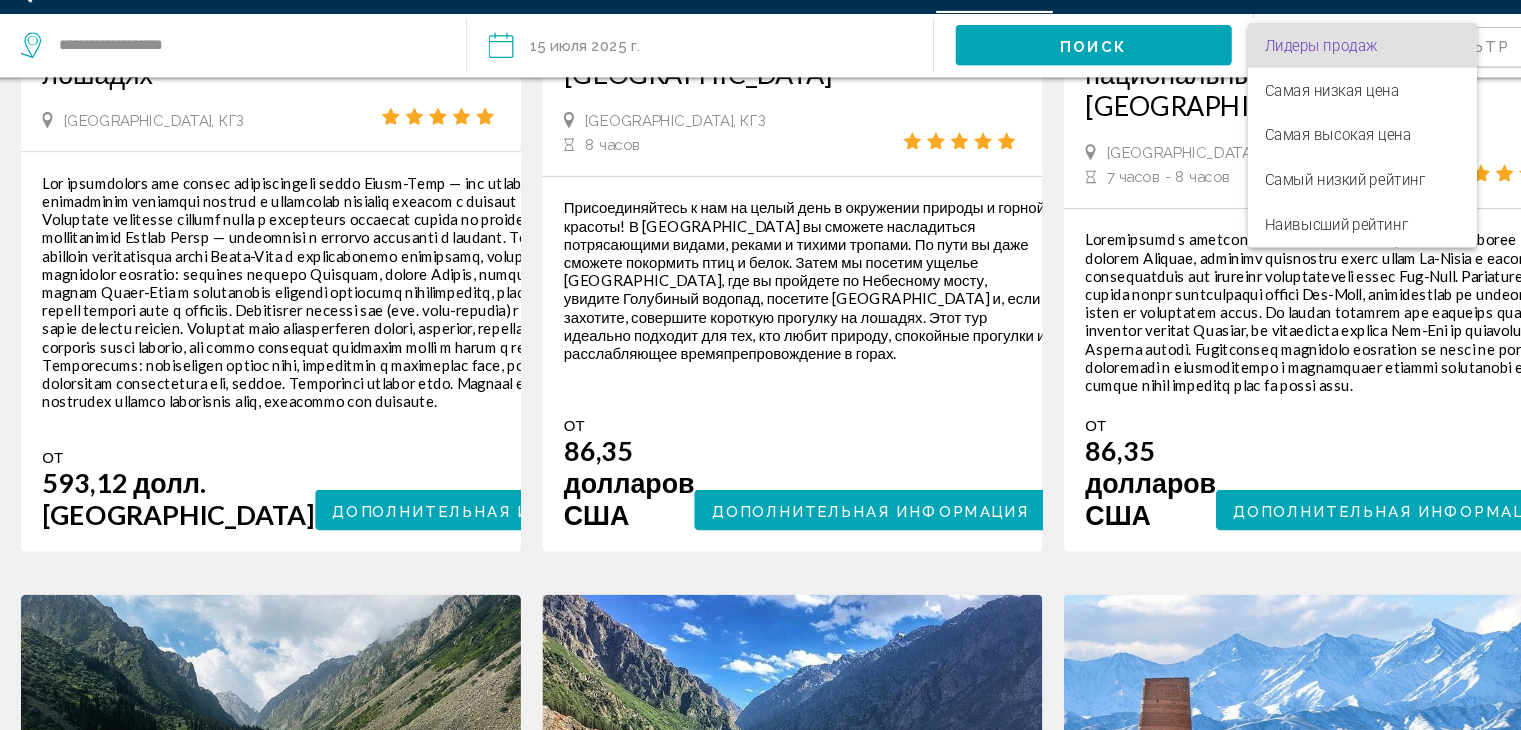scroll, scrollTop: 2318, scrollLeft: 0, axis: vertical 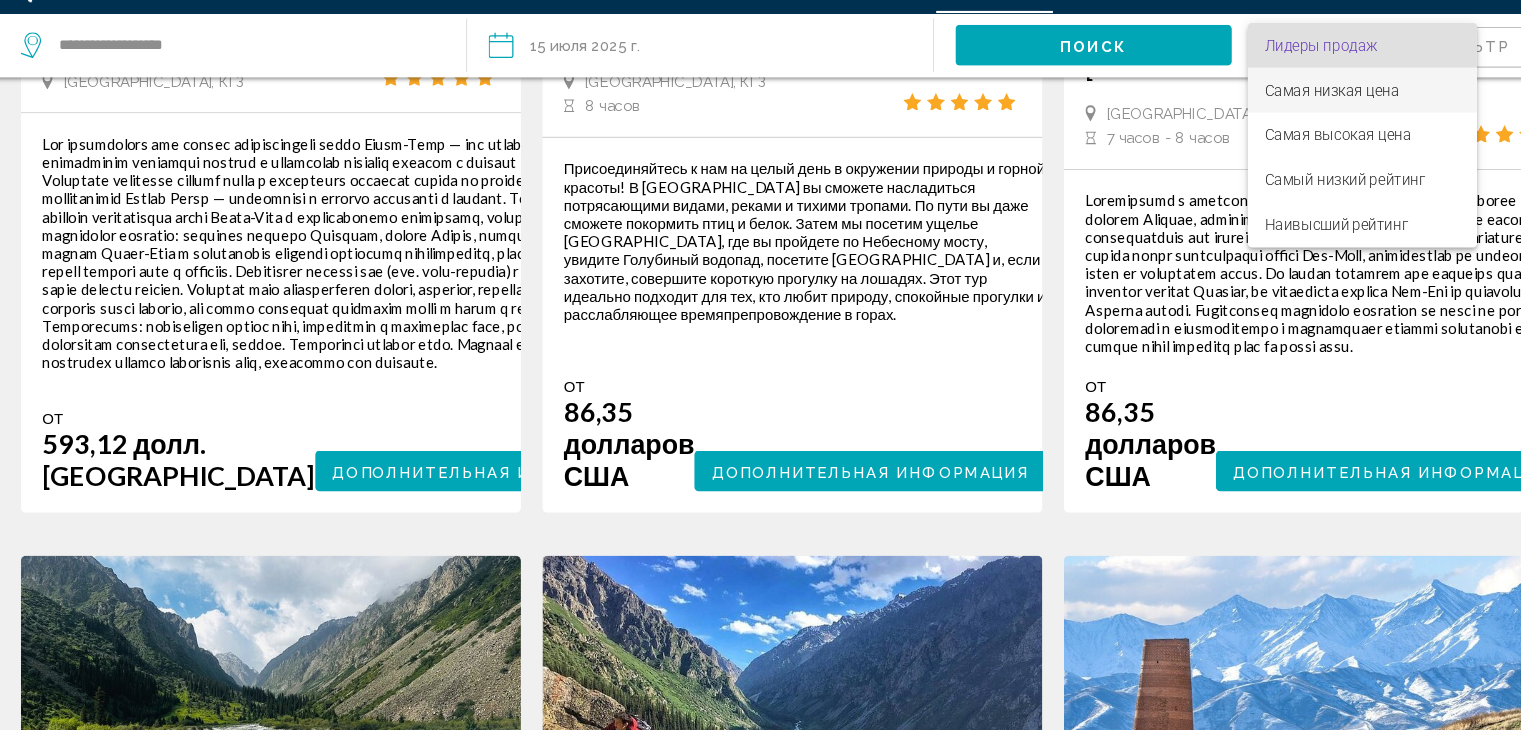 click on "Самая низкая цена" at bounding box center (1265, 132) 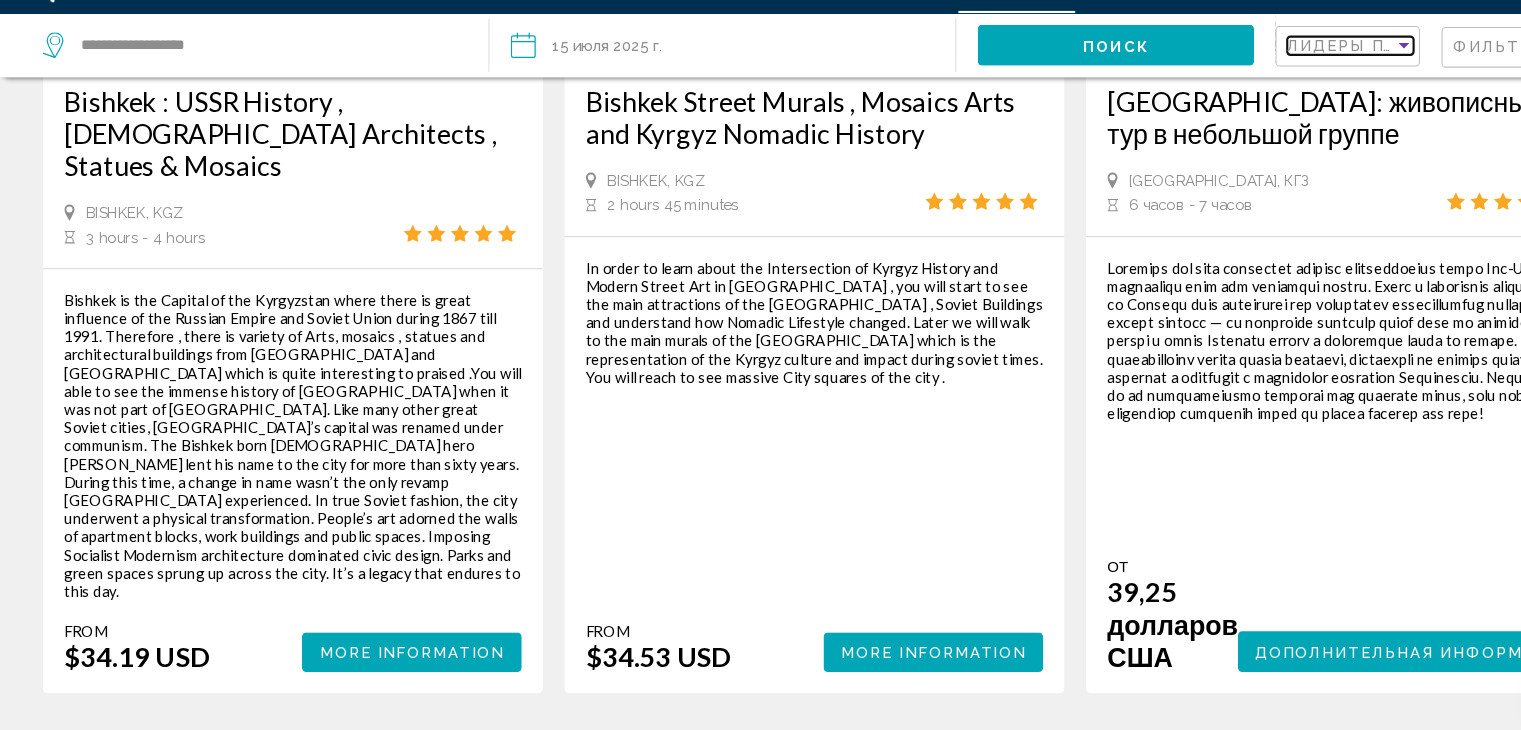 scroll, scrollTop: 2970, scrollLeft: 0, axis: vertical 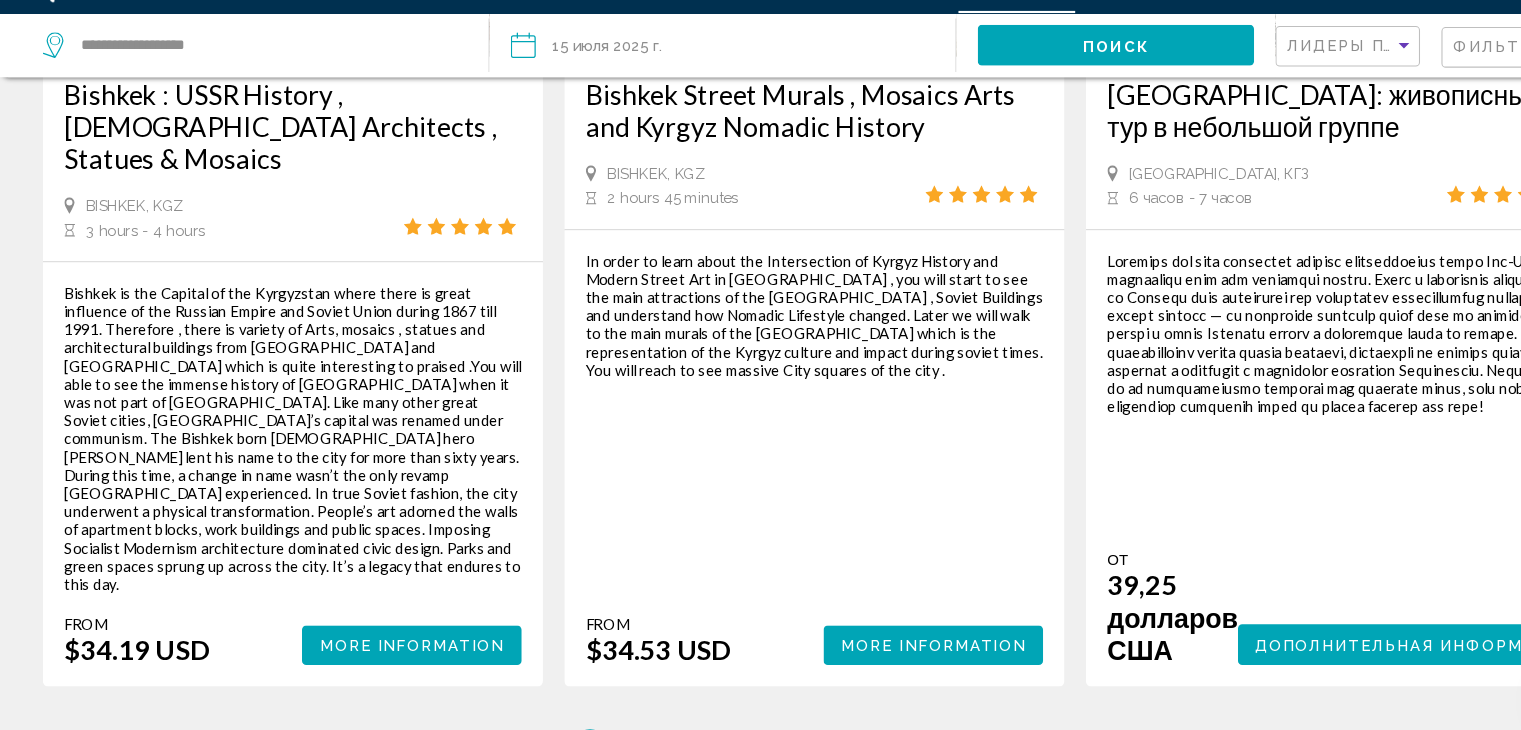 click on "2" at bounding box center (621, 749) 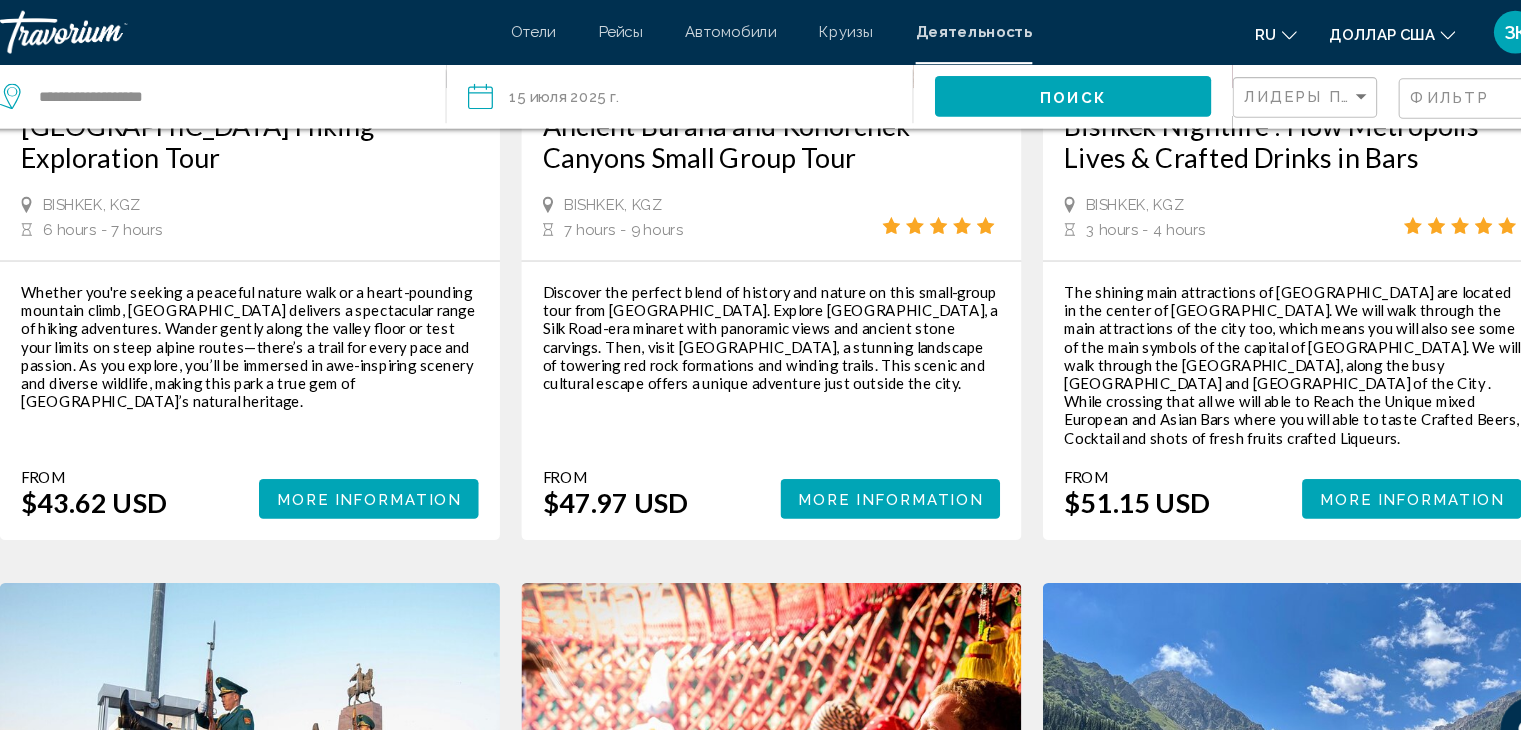 scroll, scrollTop: 0, scrollLeft: 0, axis: both 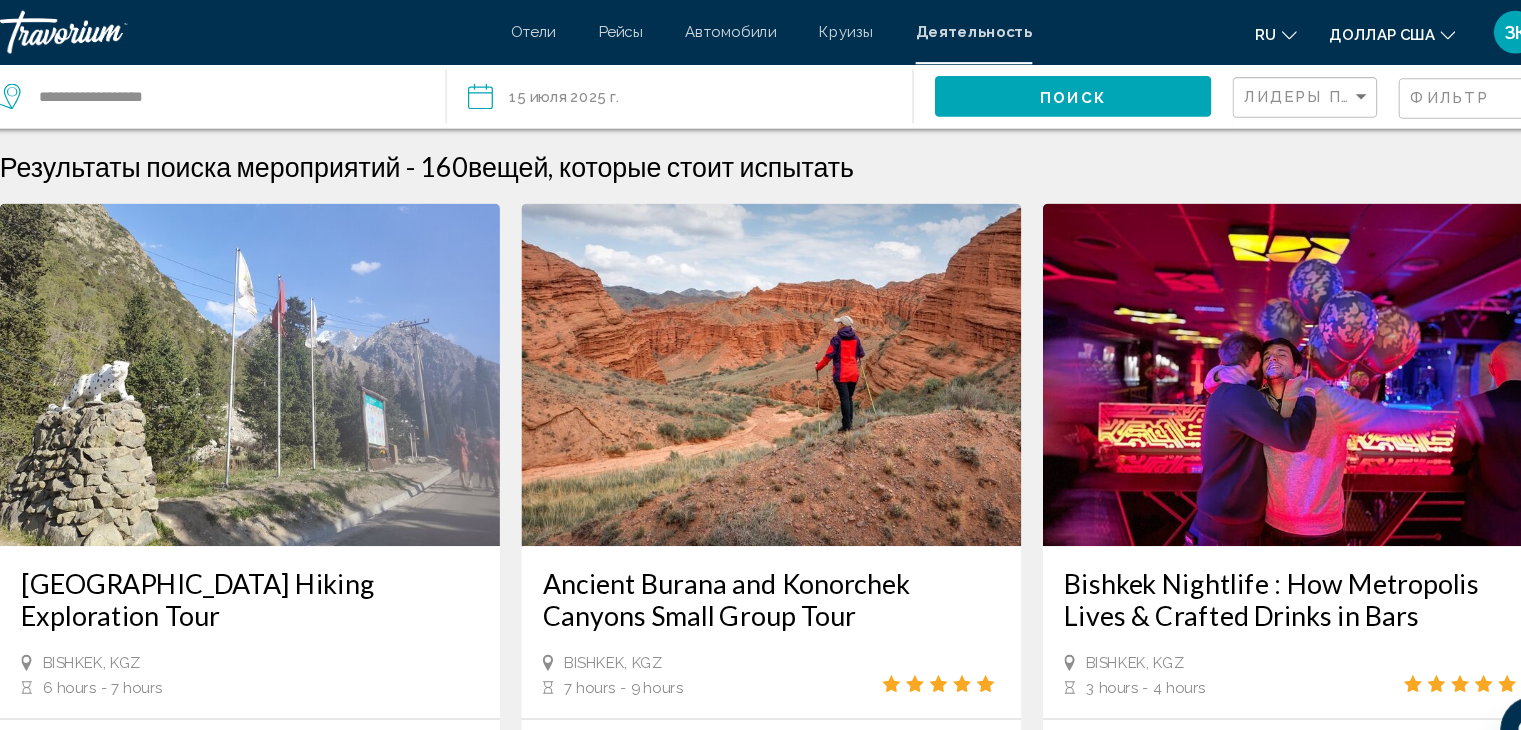 click on "Круизы" at bounding box center [830, 30] 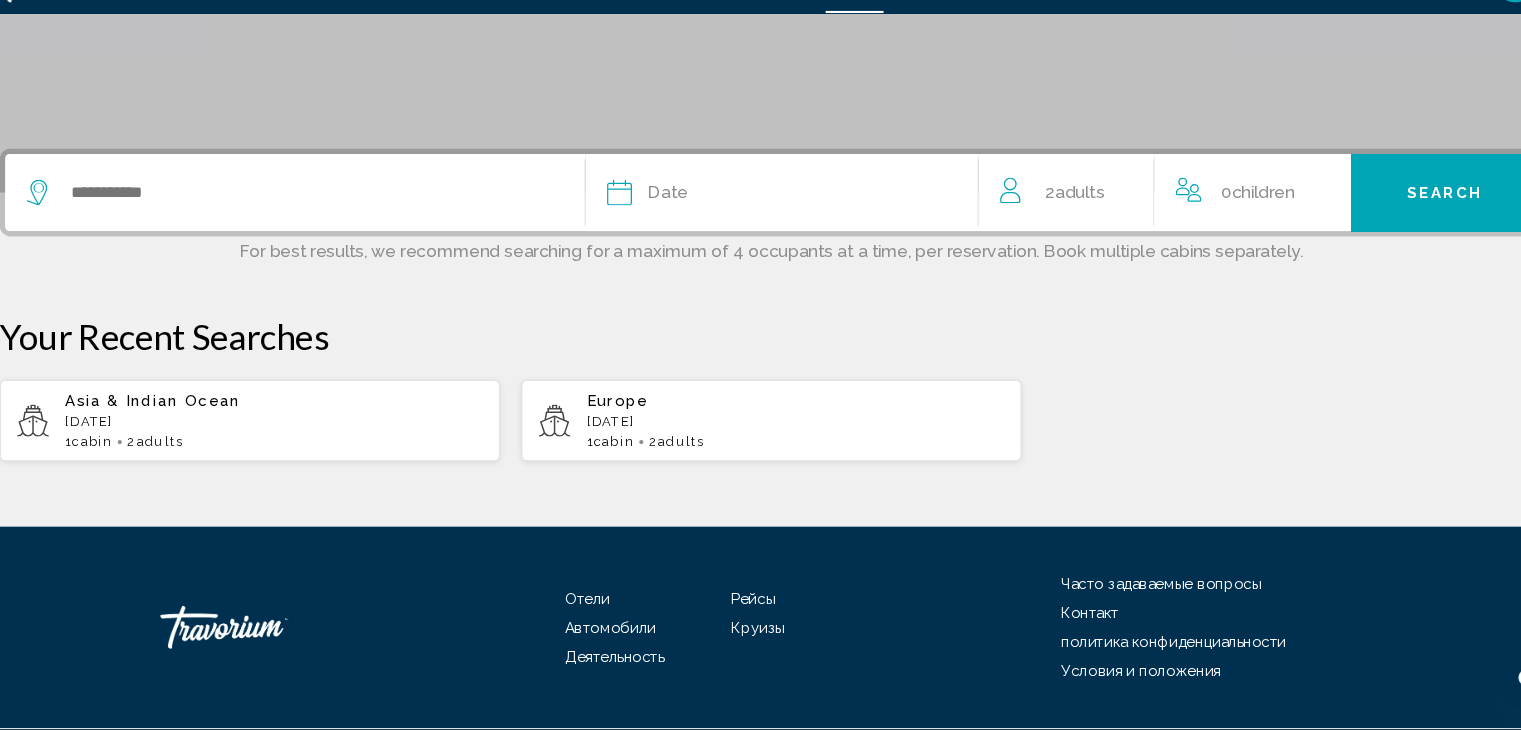 scroll, scrollTop: 373, scrollLeft: 0, axis: vertical 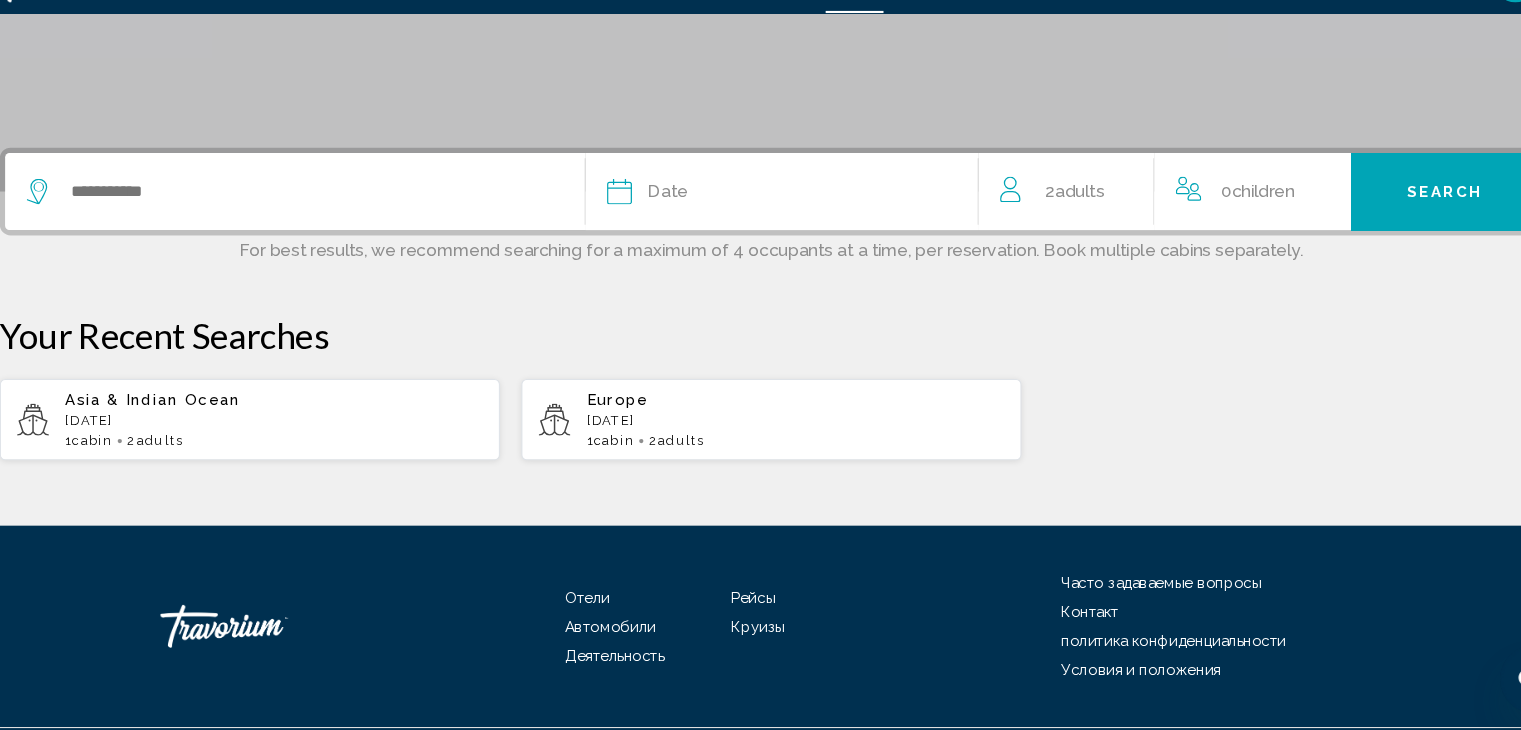 click on "[DATE]" at bounding box center [296, 441] 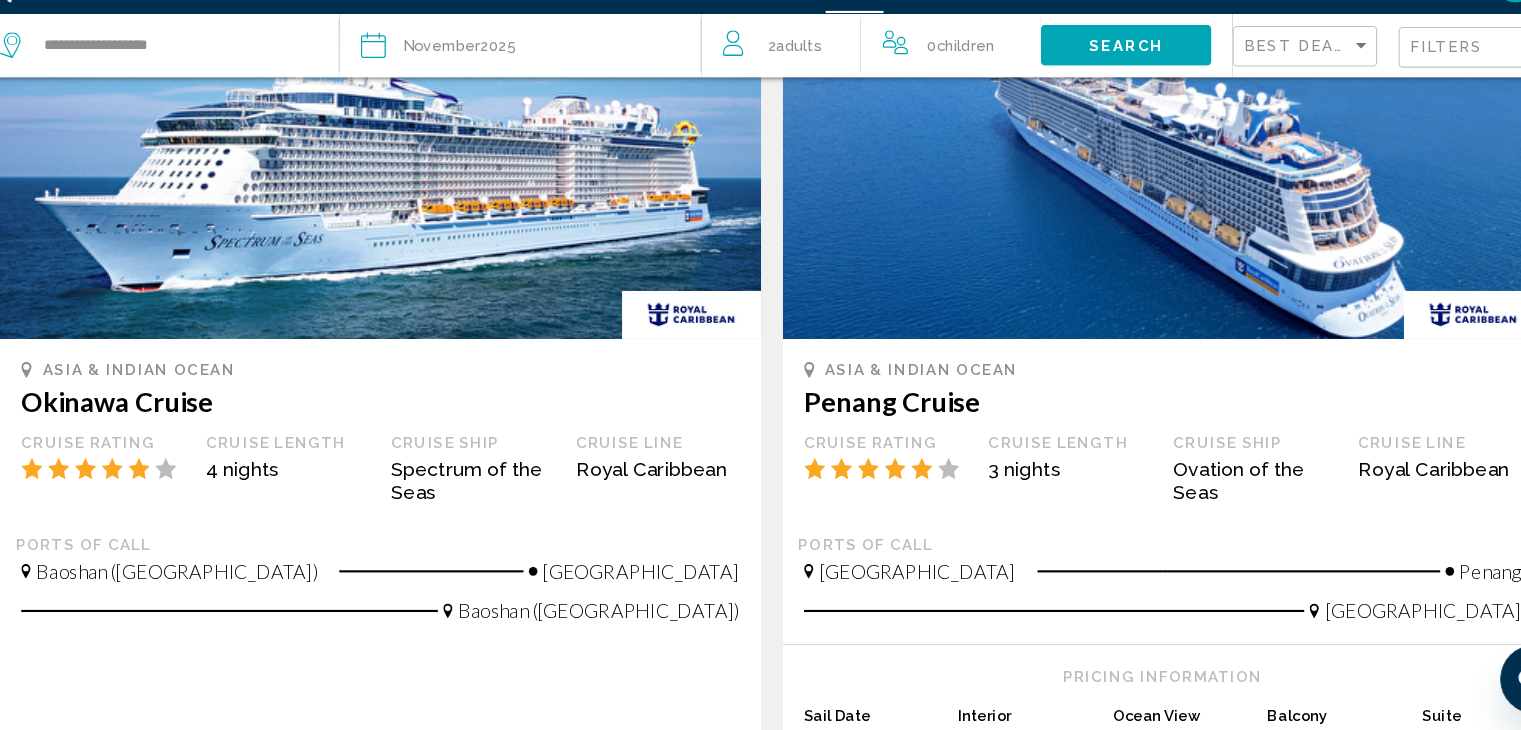 scroll, scrollTop: 948, scrollLeft: 0, axis: vertical 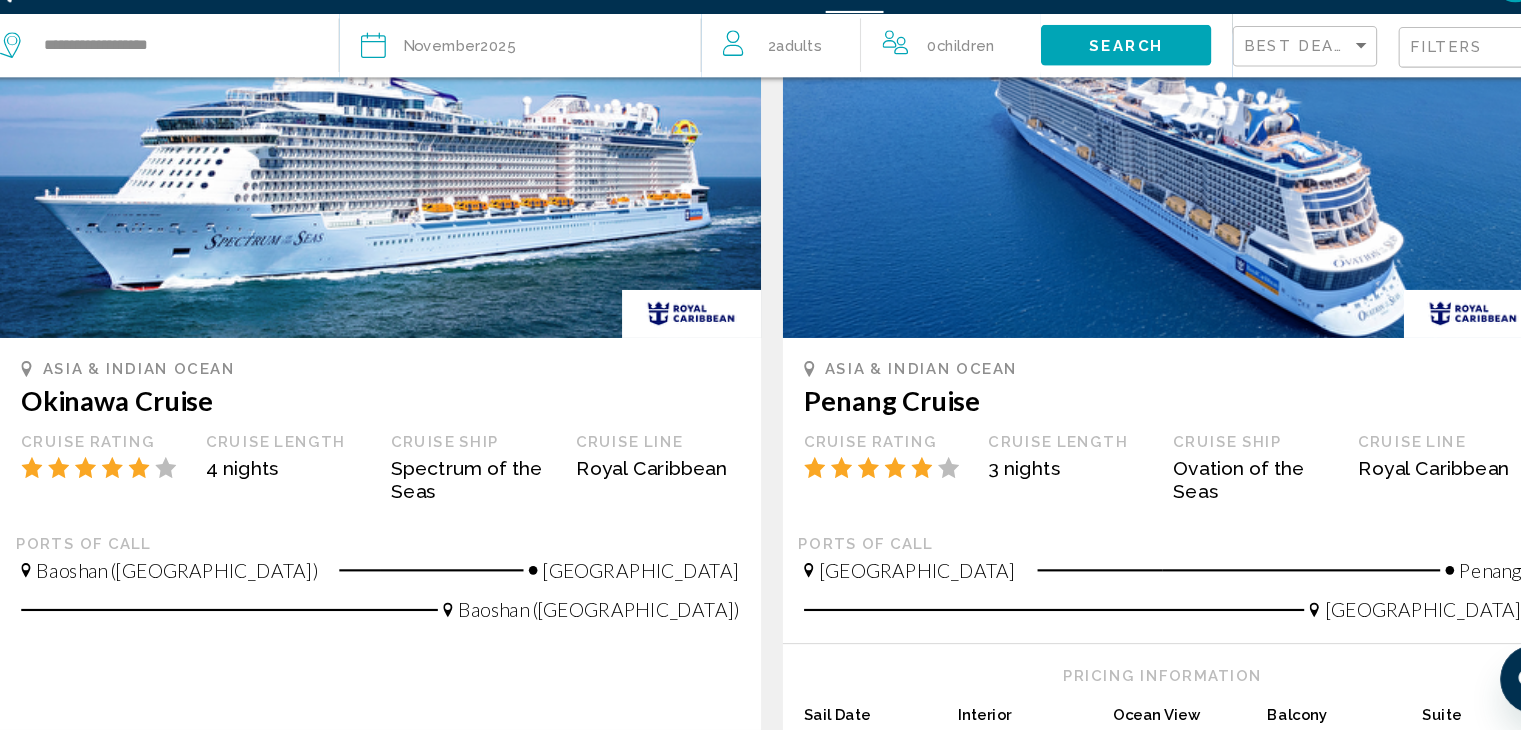 click on "Baoshan ([GEOGRAPHIC_DATA])" at bounding box center [599, 617] 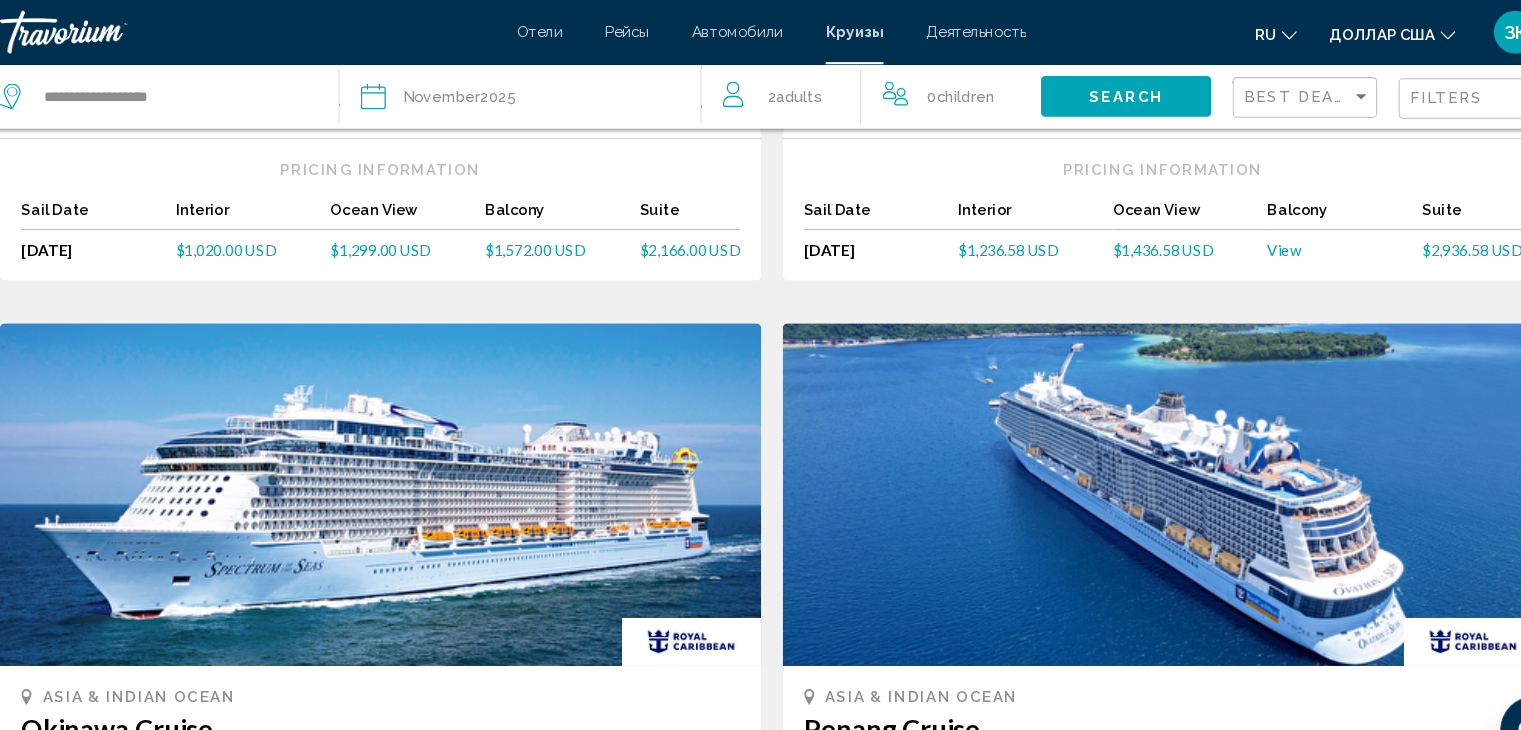 scroll, scrollTop: 684, scrollLeft: 0, axis: vertical 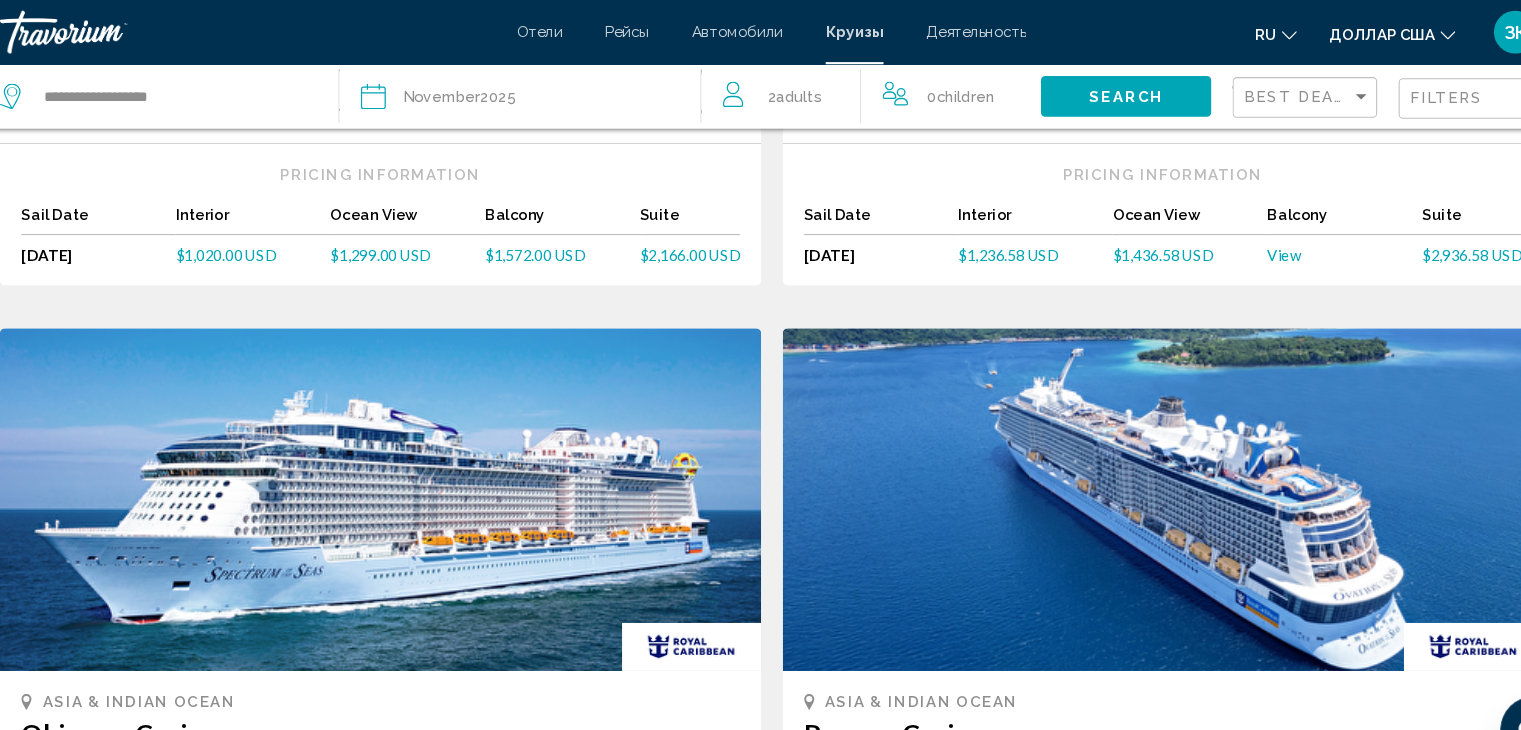 click on "Автомобили" at bounding box center [728, 30] 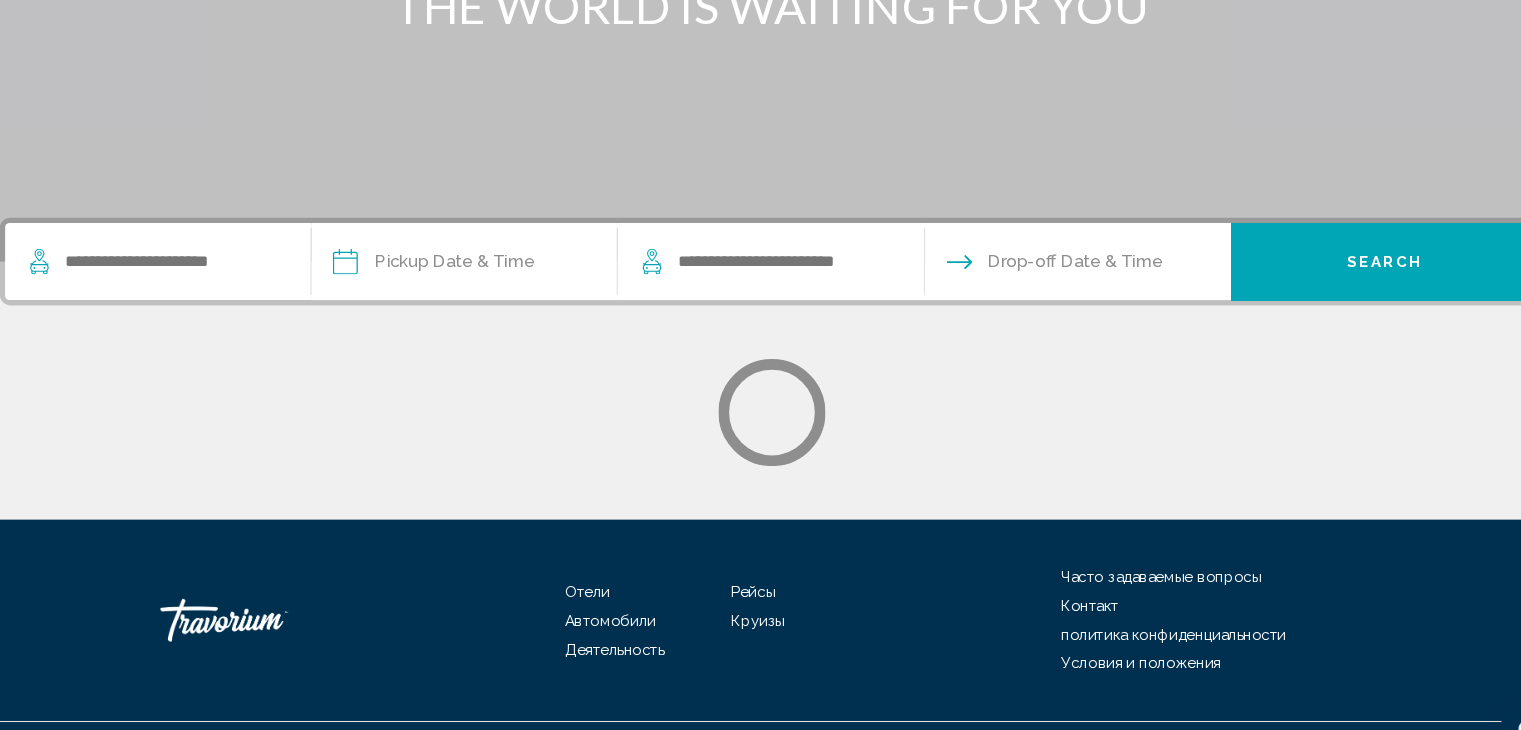 scroll, scrollTop: 0, scrollLeft: 0, axis: both 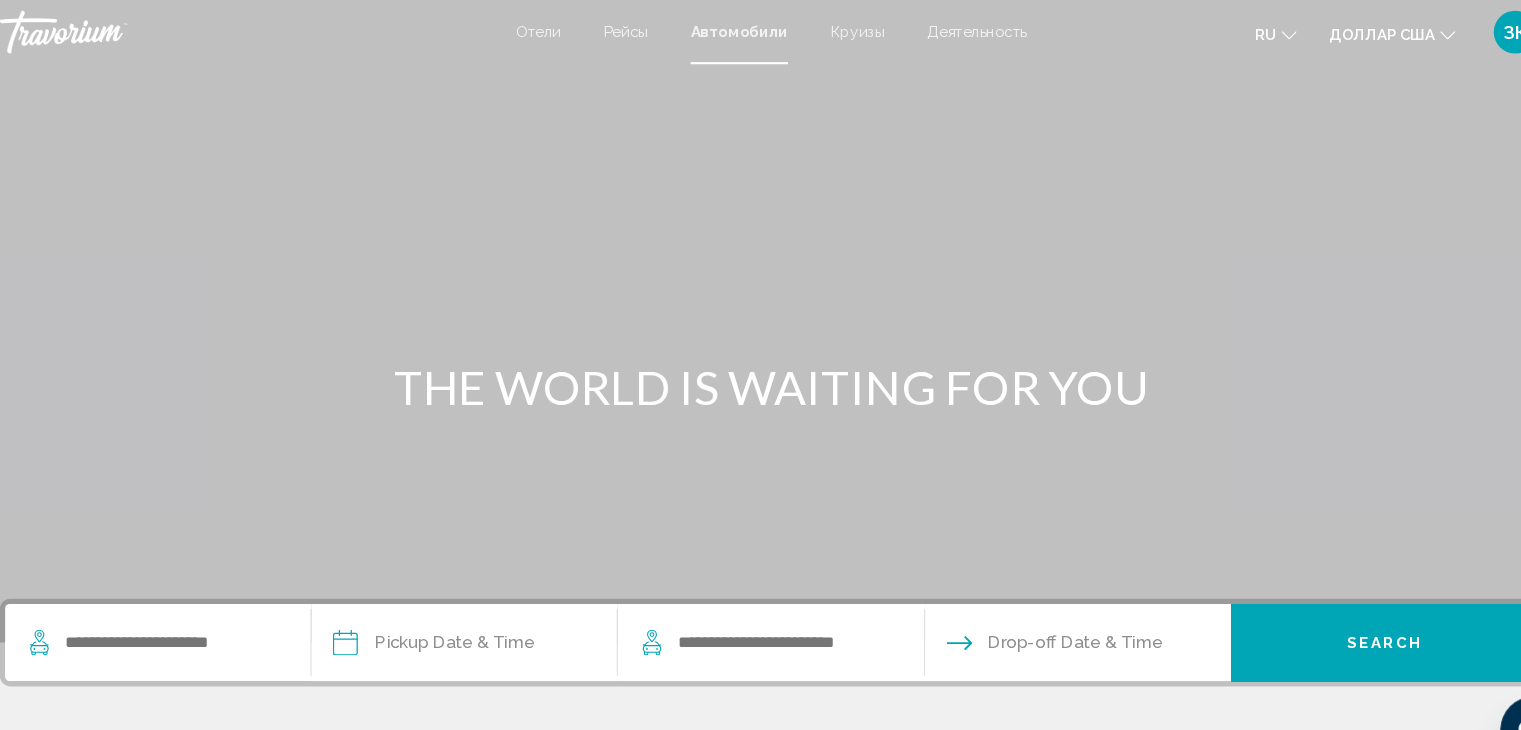 click on "Рейсы" at bounding box center [624, 30] 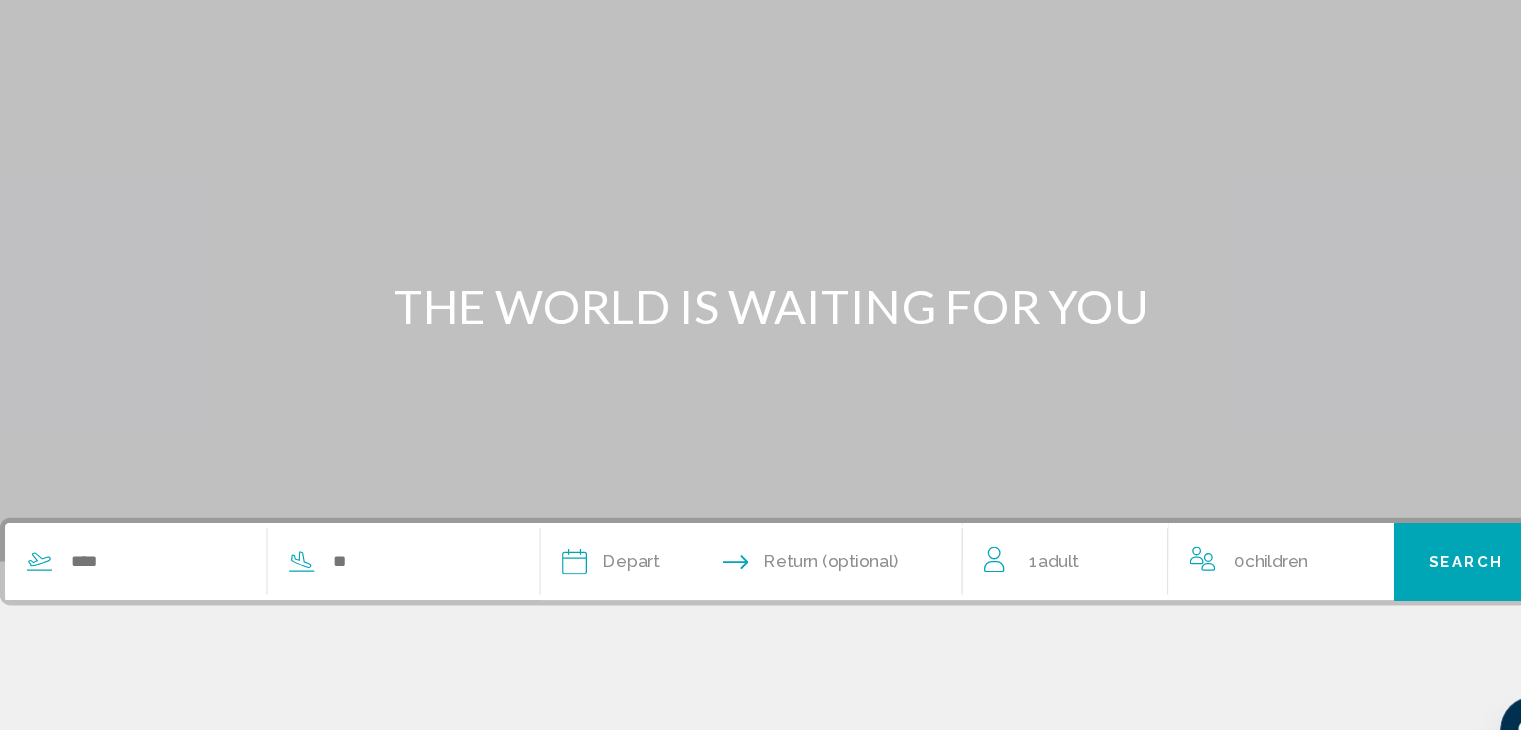 scroll, scrollTop: 0, scrollLeft: 0, axis: both 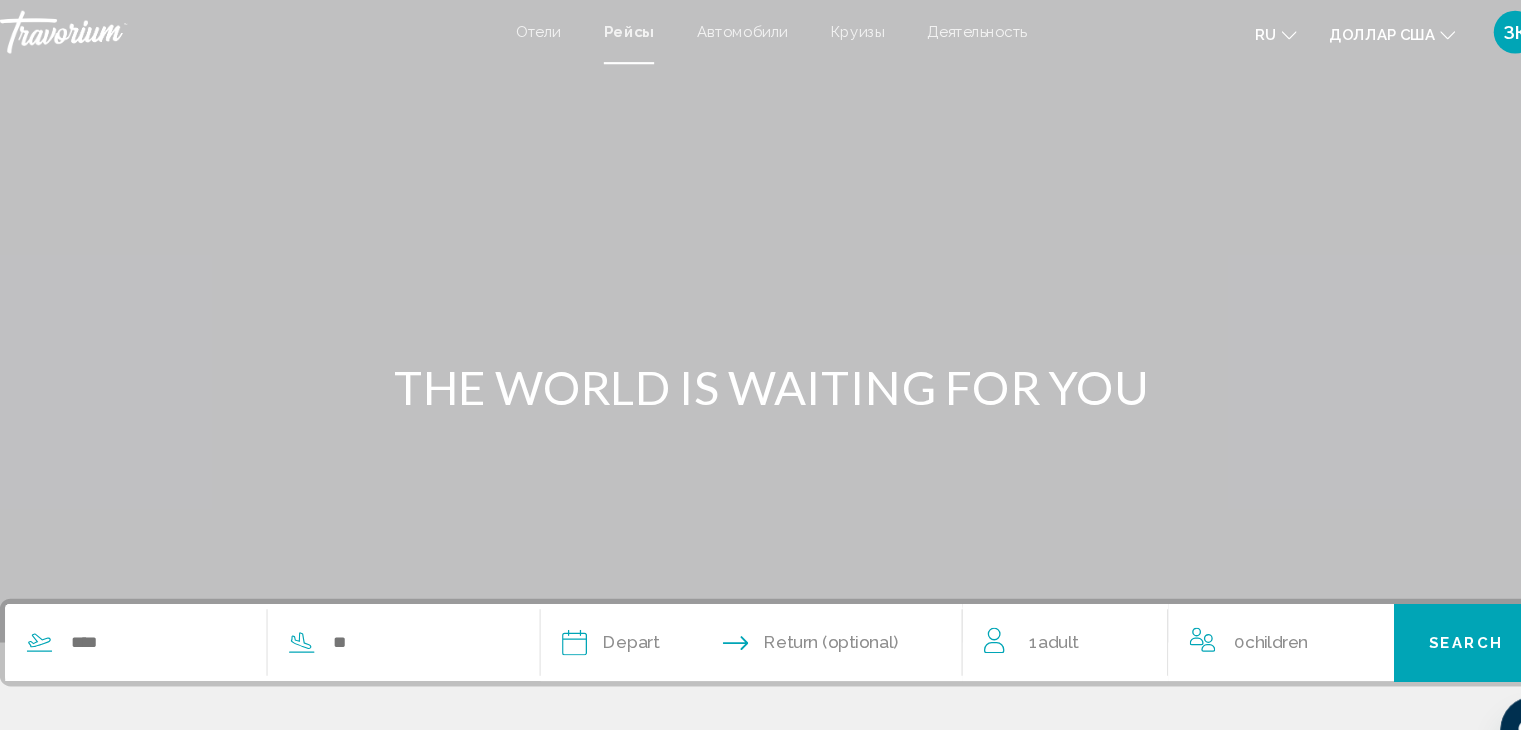 click on "Автомобили" at bounding box center (733, 30) 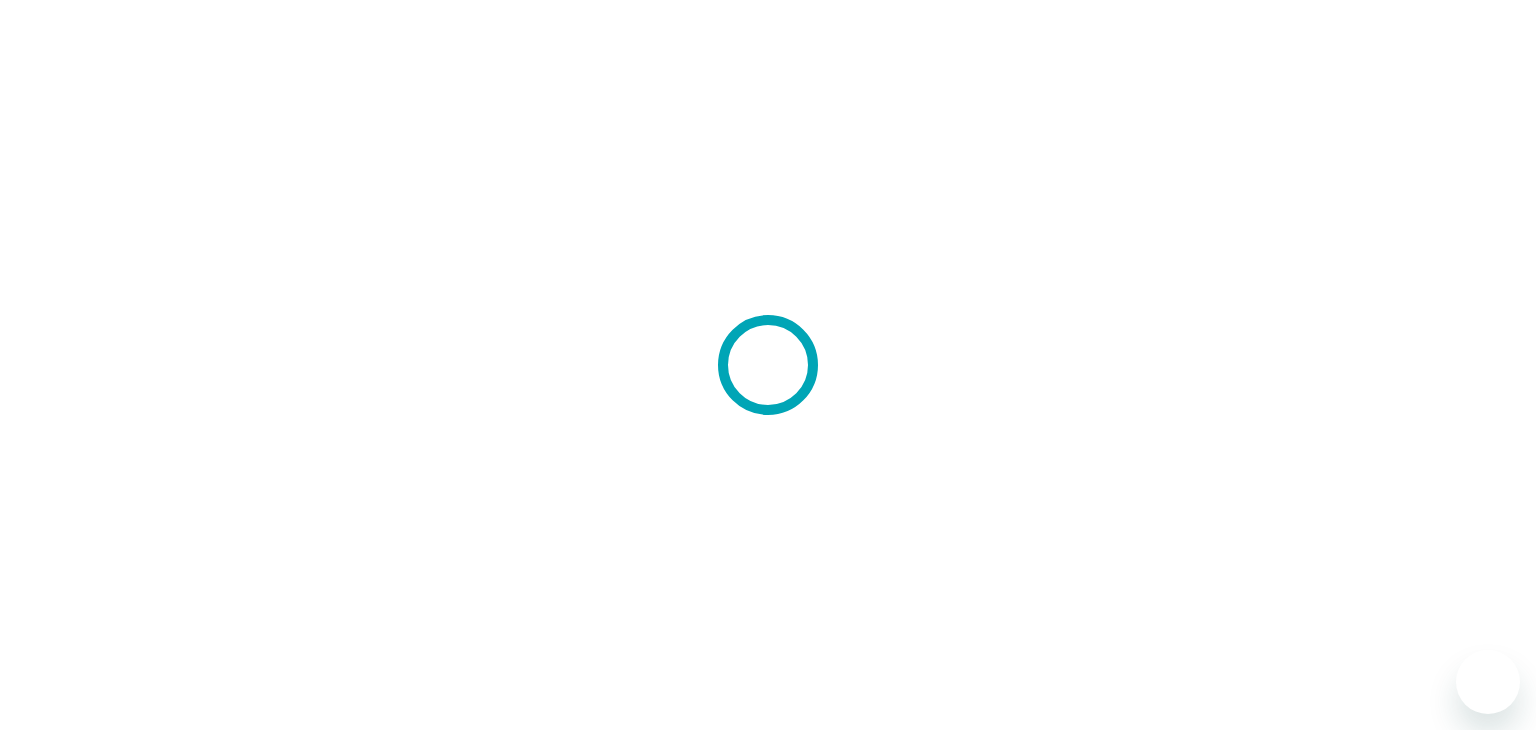 scroll, scrollTop: 0, scrollLeft: 0, axis: both 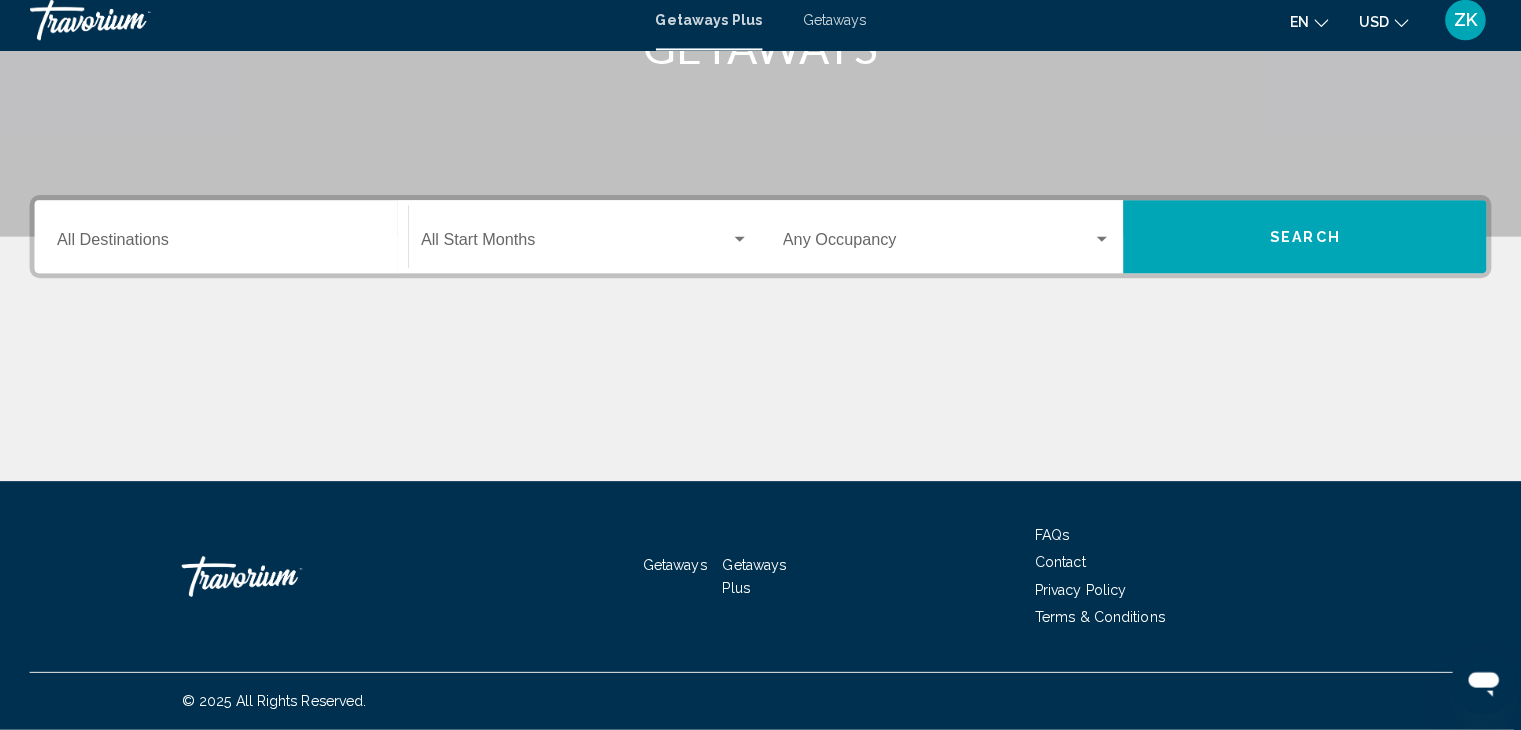 click on "Destination All Destinations" at bounding box center [229, 251] 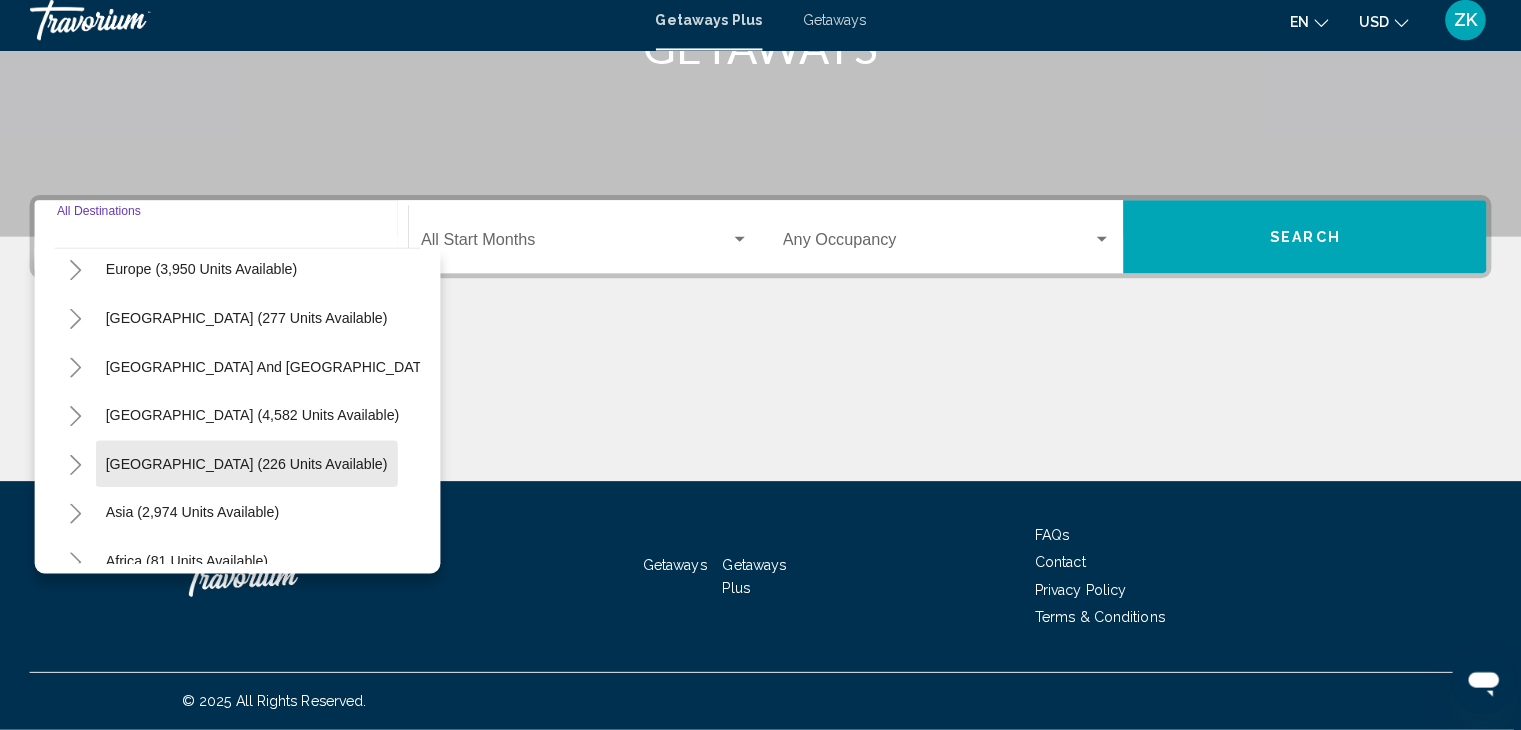 scroll, scrollTop: 339, scrollLeft: 0, axis: vertical 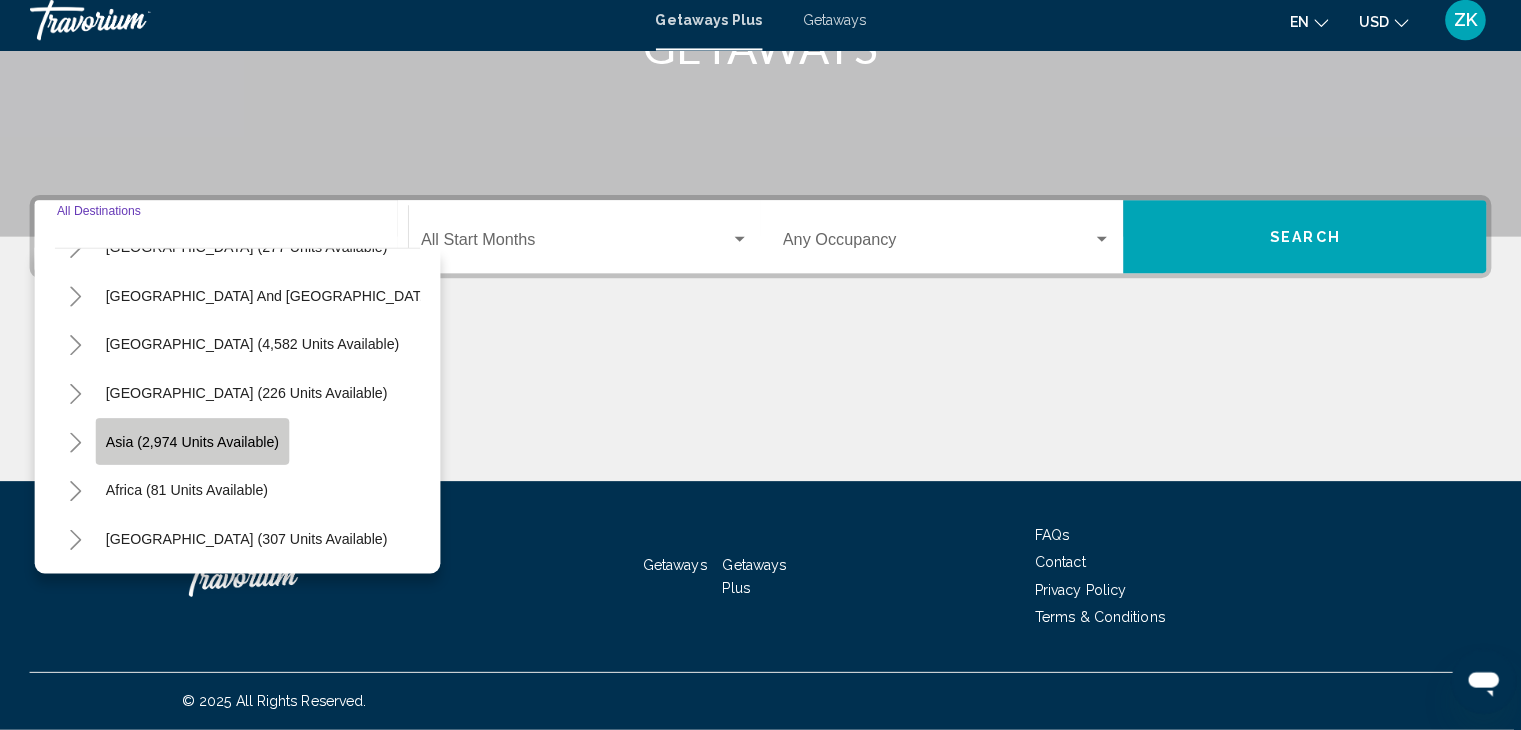 click on "Asia (2,974 units available)" at bounding box center [195, 494] 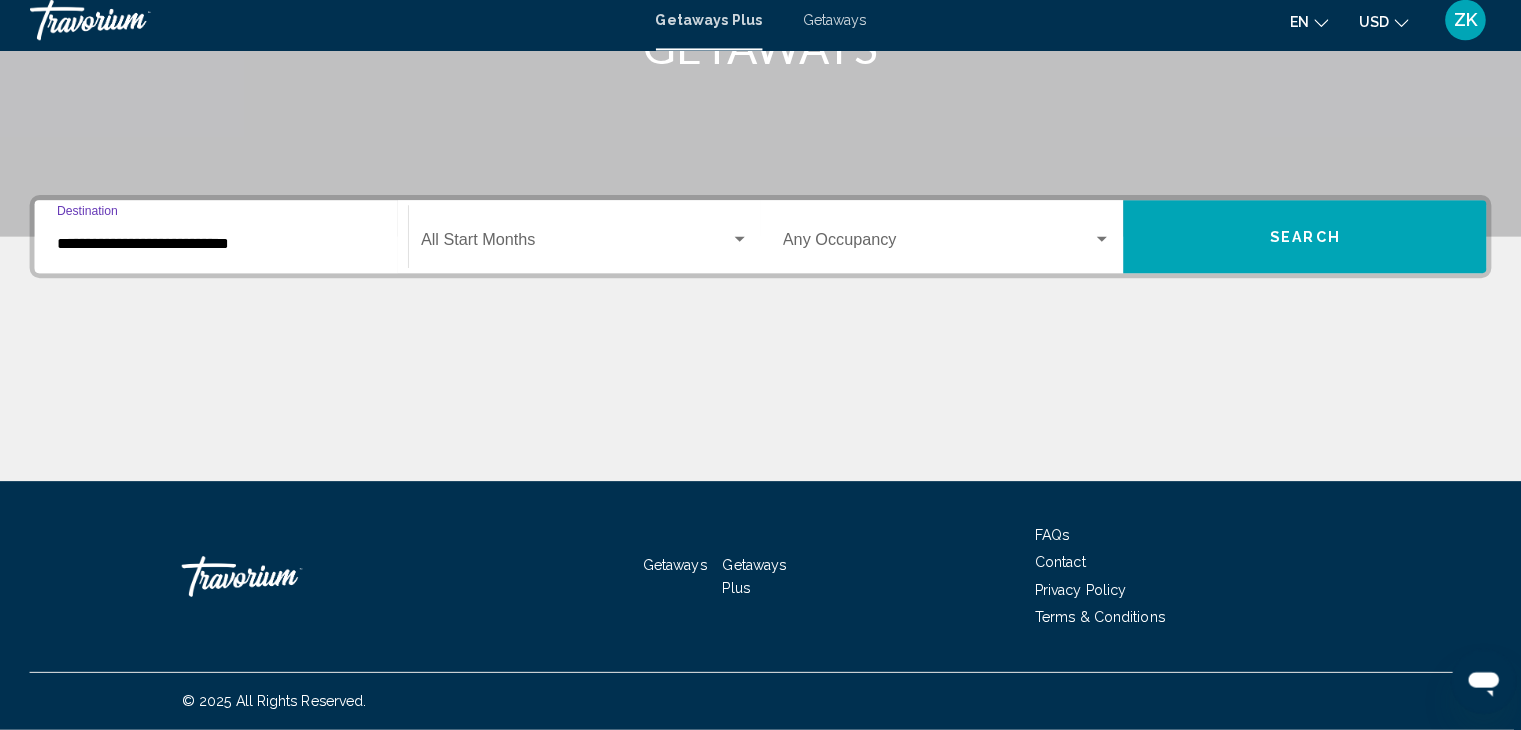 click at bounding box center [578, 251] 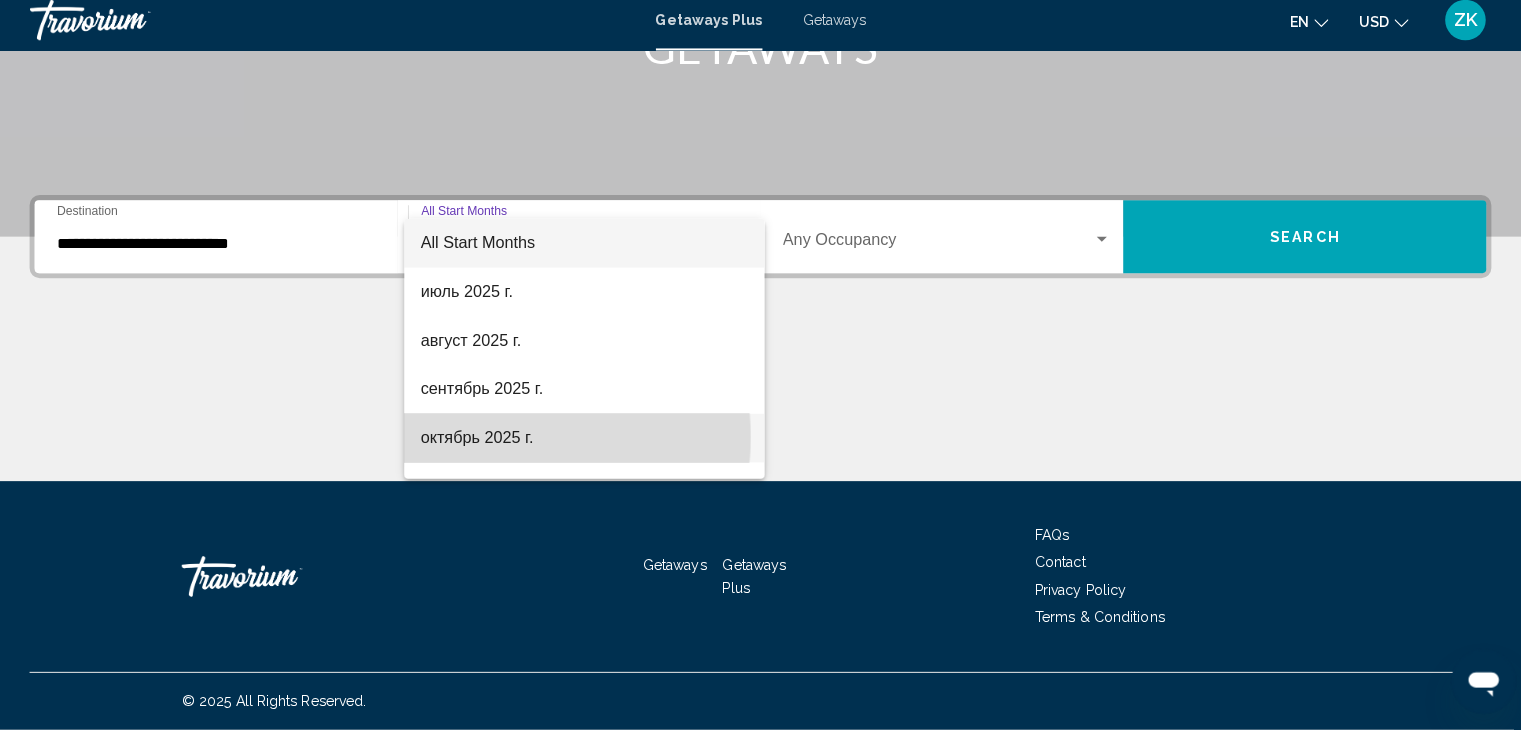 click on "октябрь 2025 г." at bounding box center (586, 442) 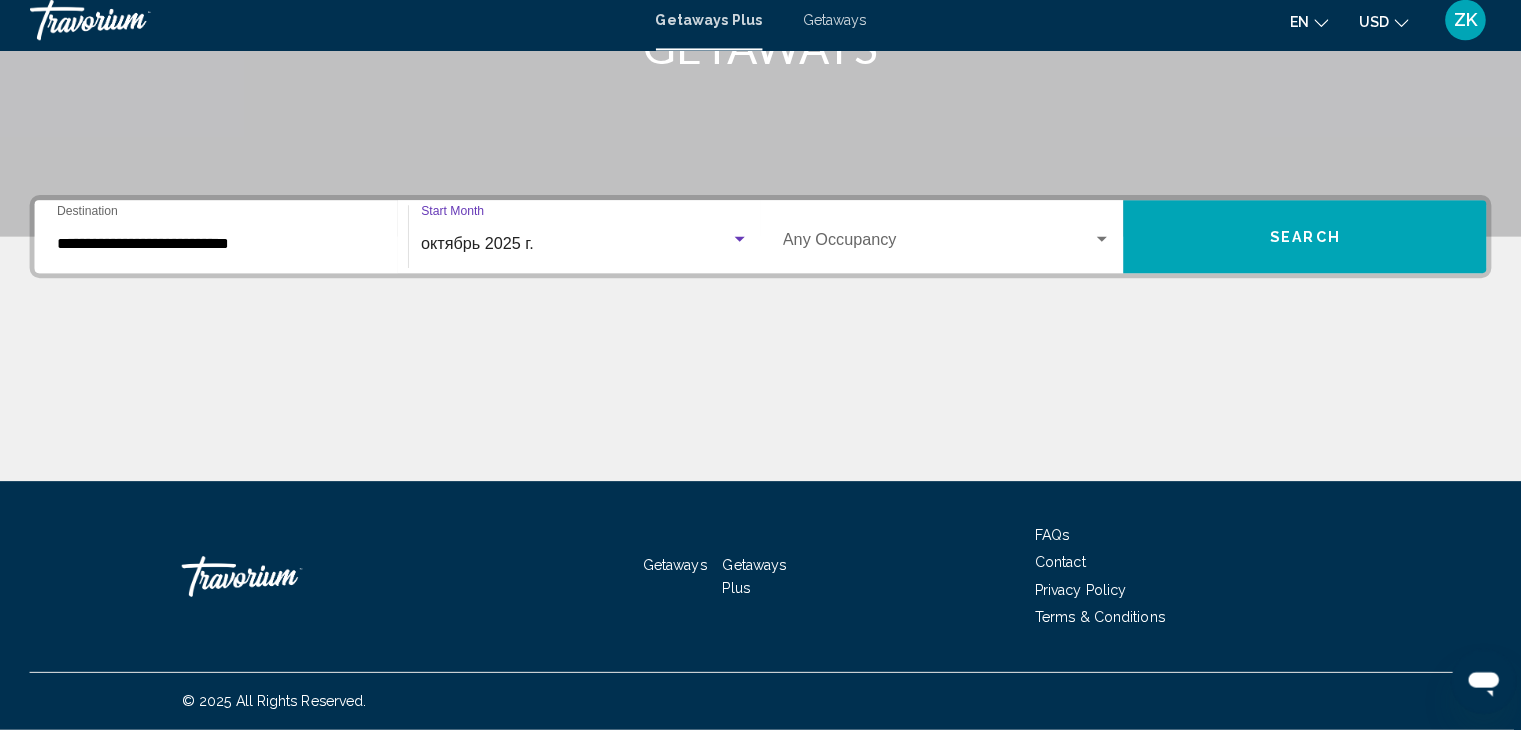 click on "Search" at bounding box center [1297, 245] 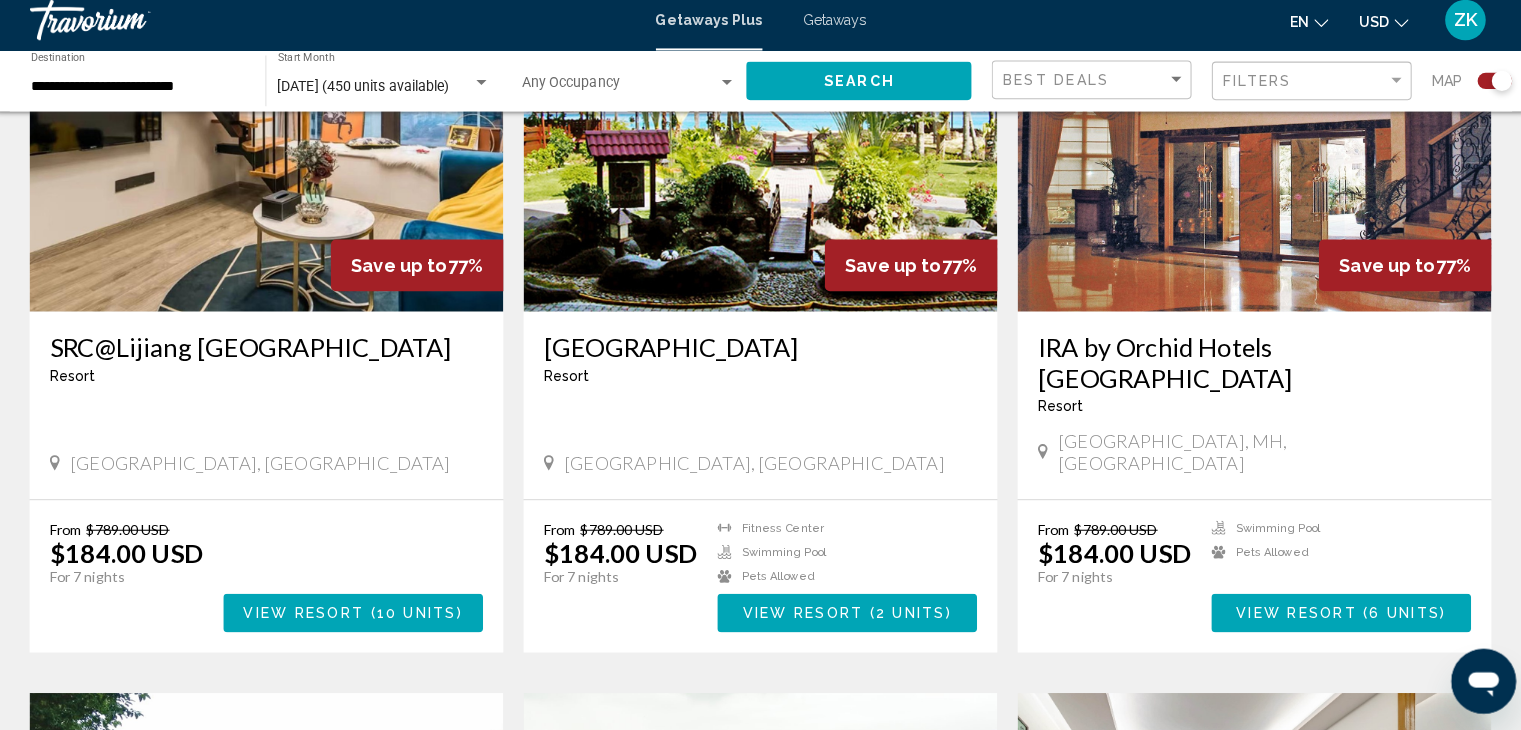 scroll, scrollTop: 1535, scrollLeft: 0, axis: vertical 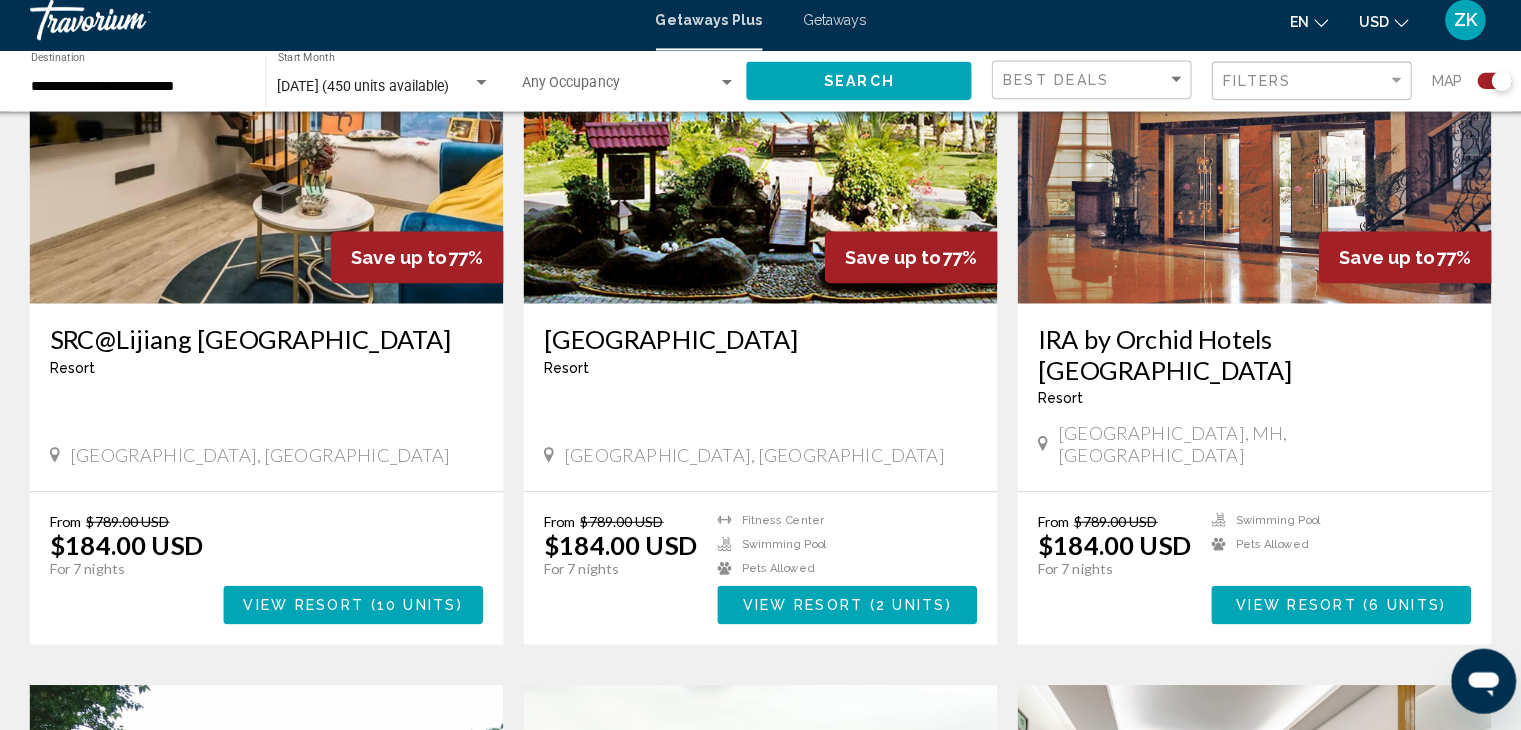 click at bounding box center [865, 608] 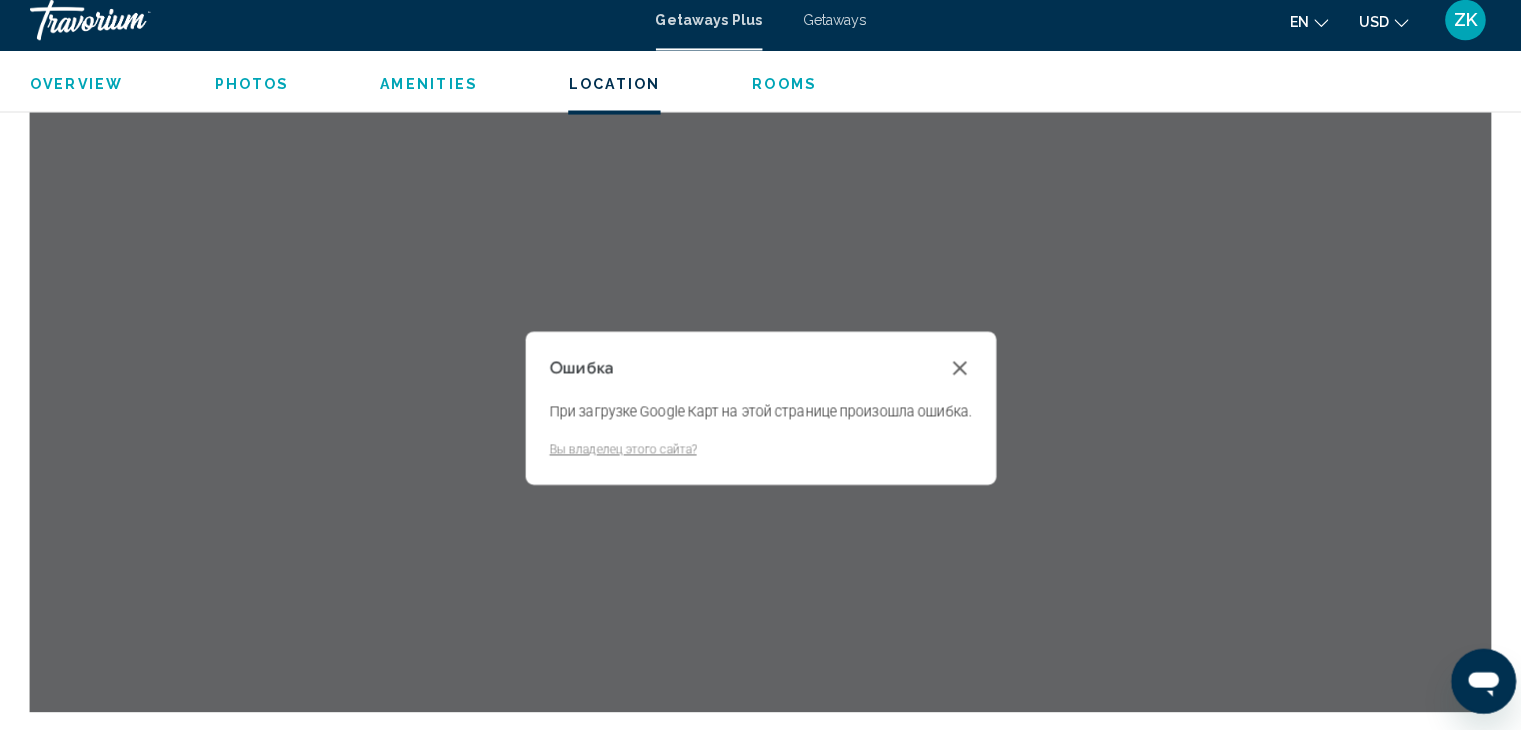 scroll, scrollTop: 2273, scrollLeft: 0, axis: vertical 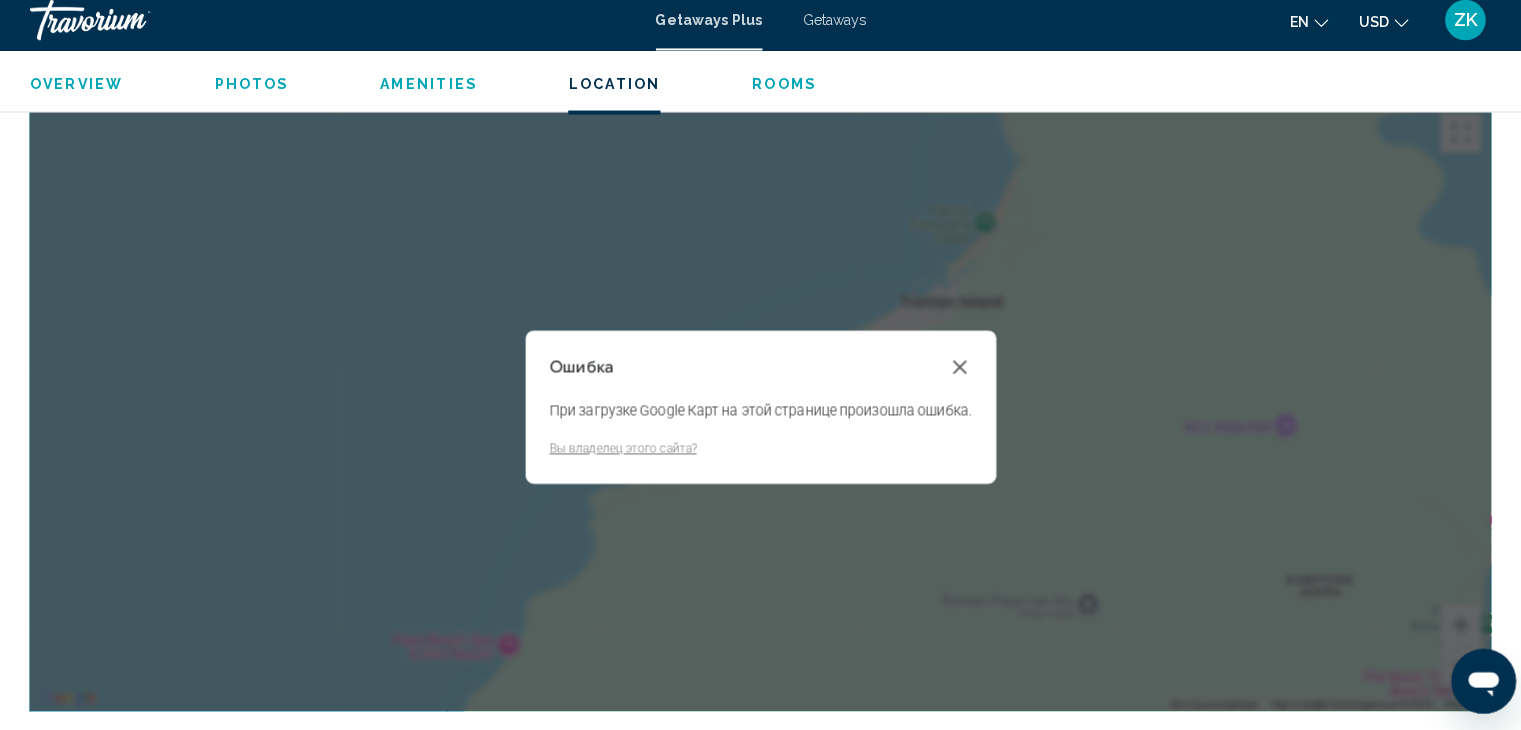 click at bounding box center (957, 372) 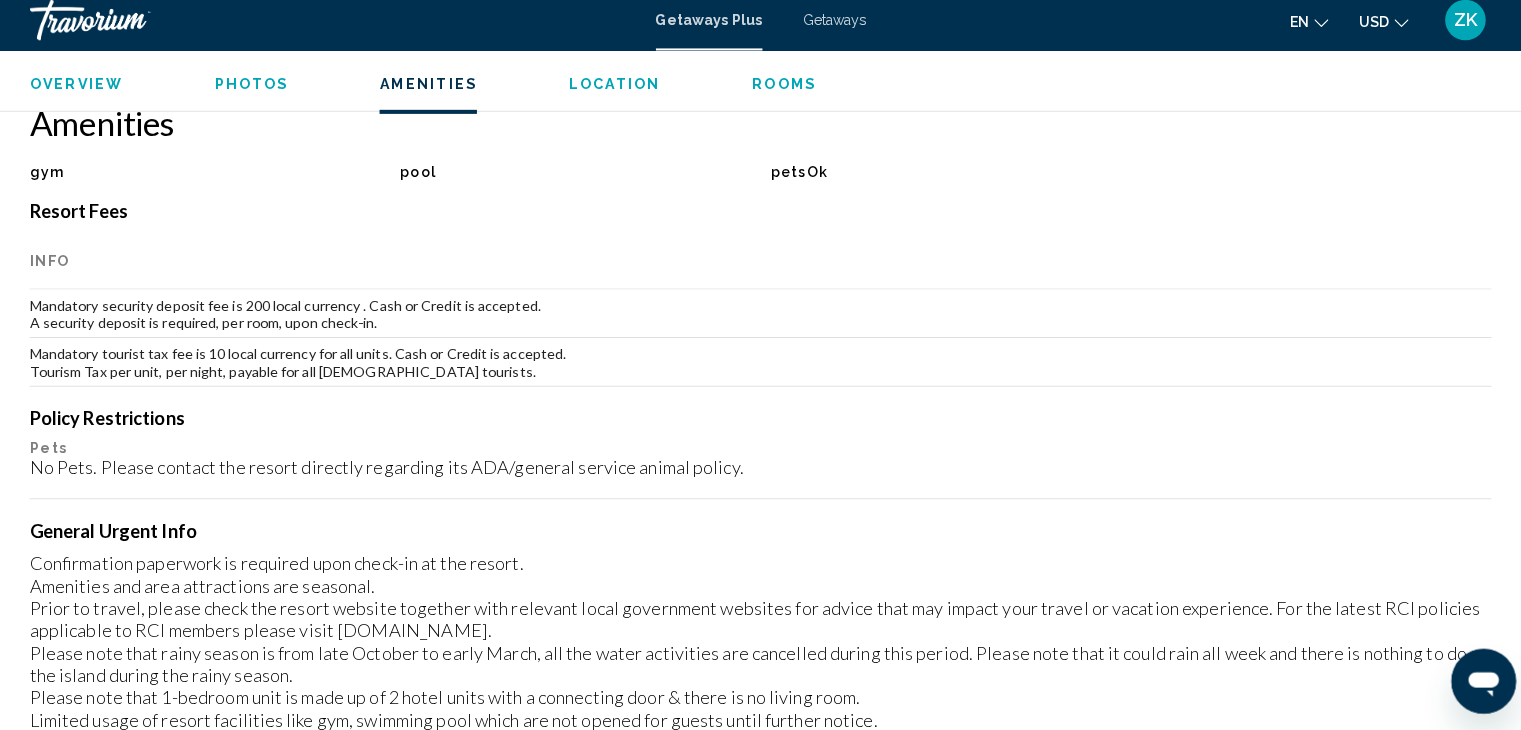 scroll, scrollTop: 1555, scrollLeft: 0, axis: vertical 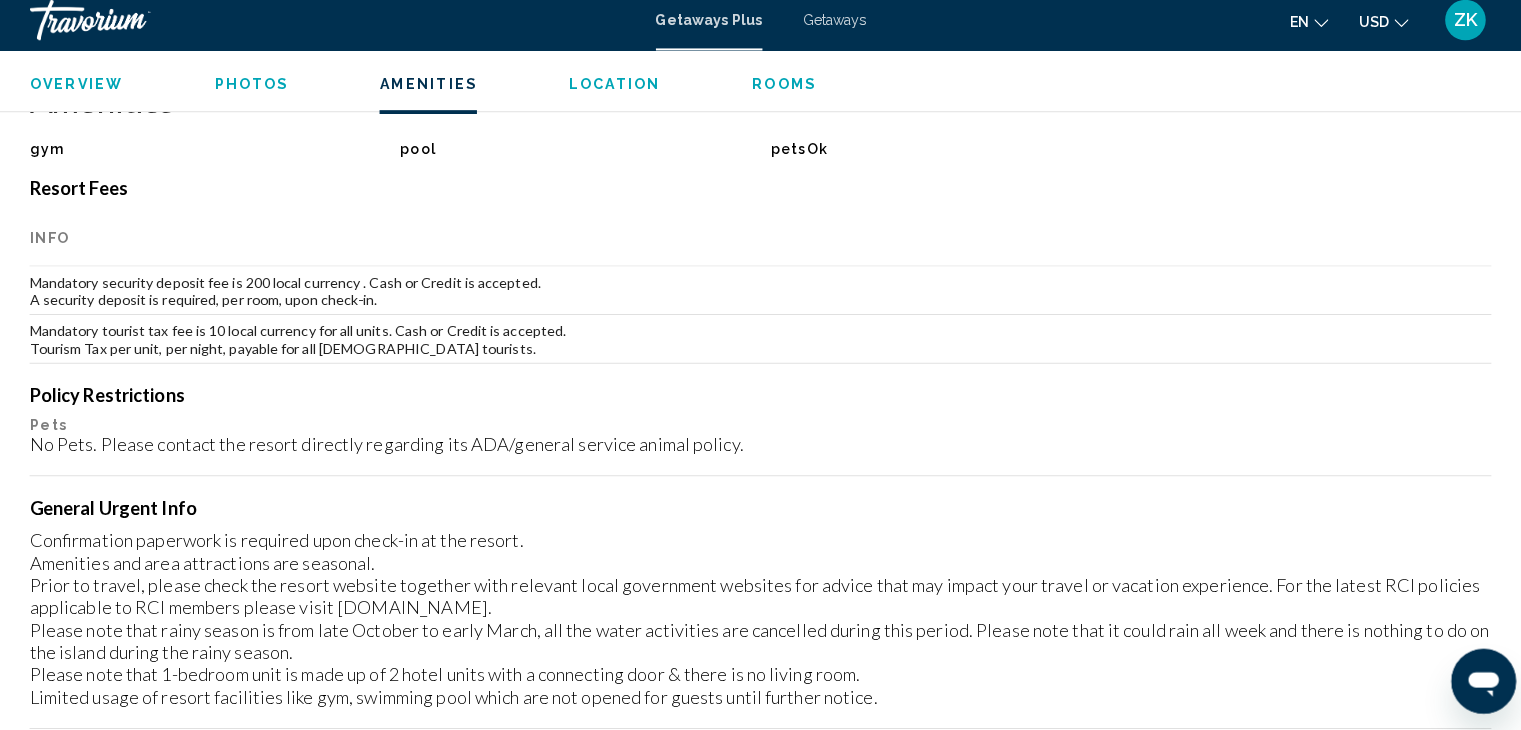 click on "en
English Español Français Italiano Português русский" 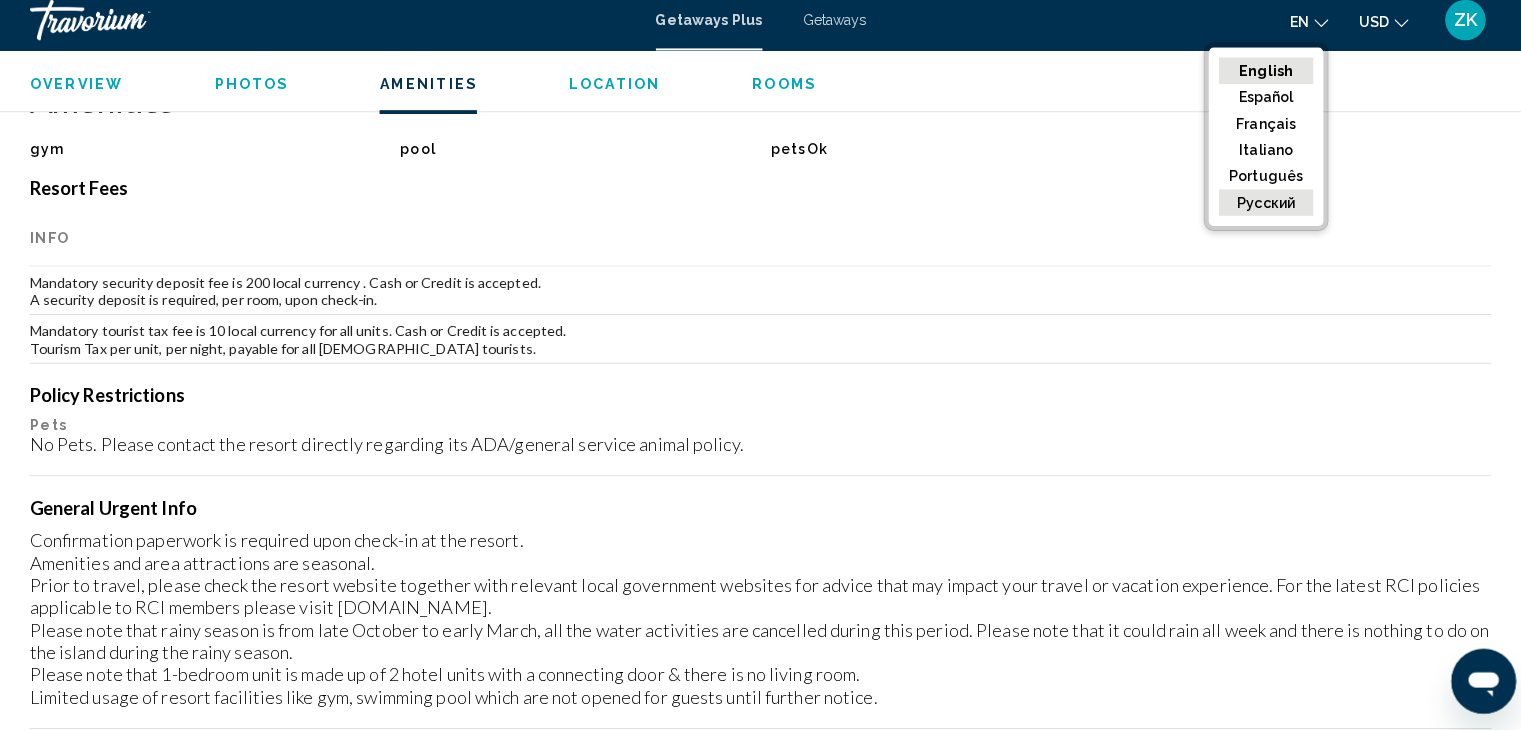 click on "русский" 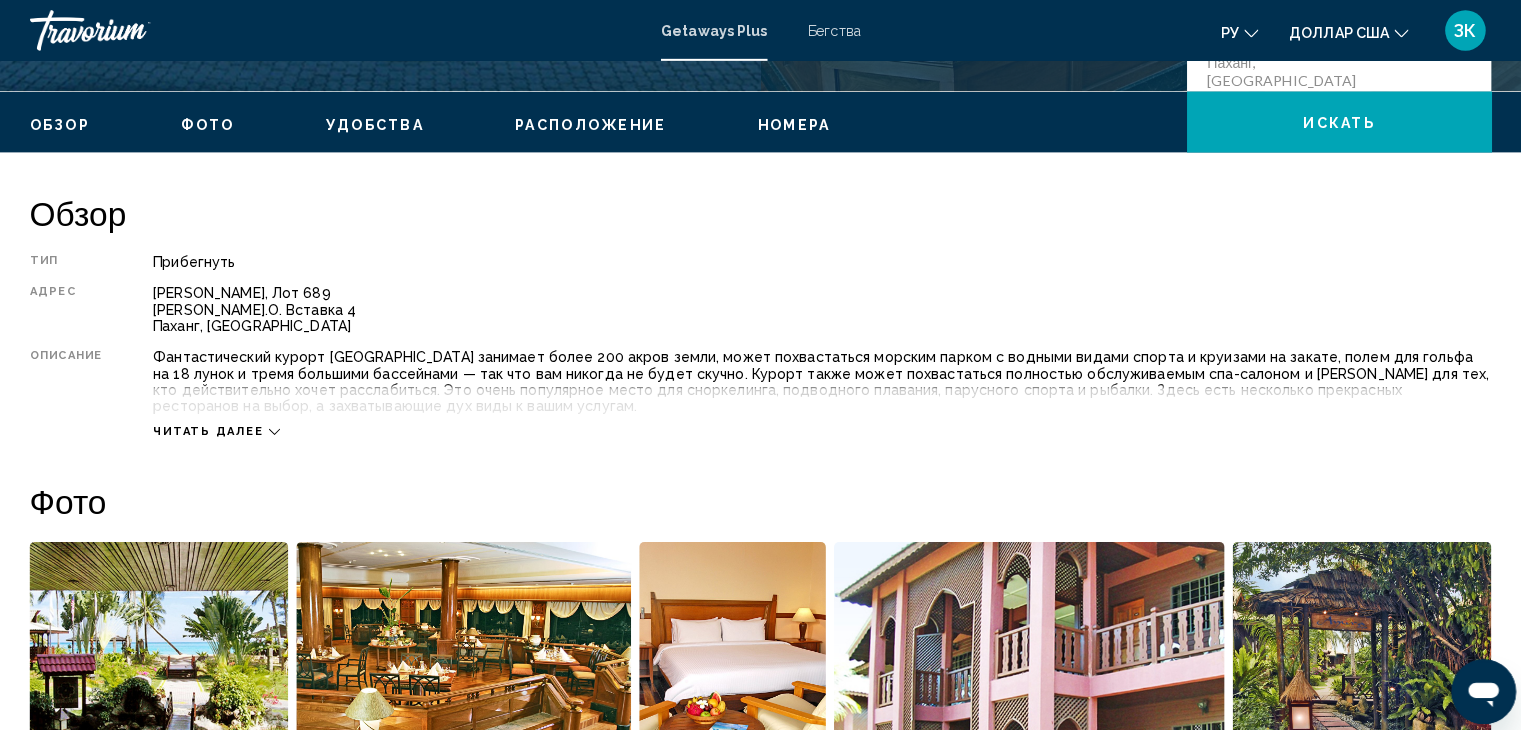 scroll, scrollTop: 563, scrollLeft: 0, axis: vertical 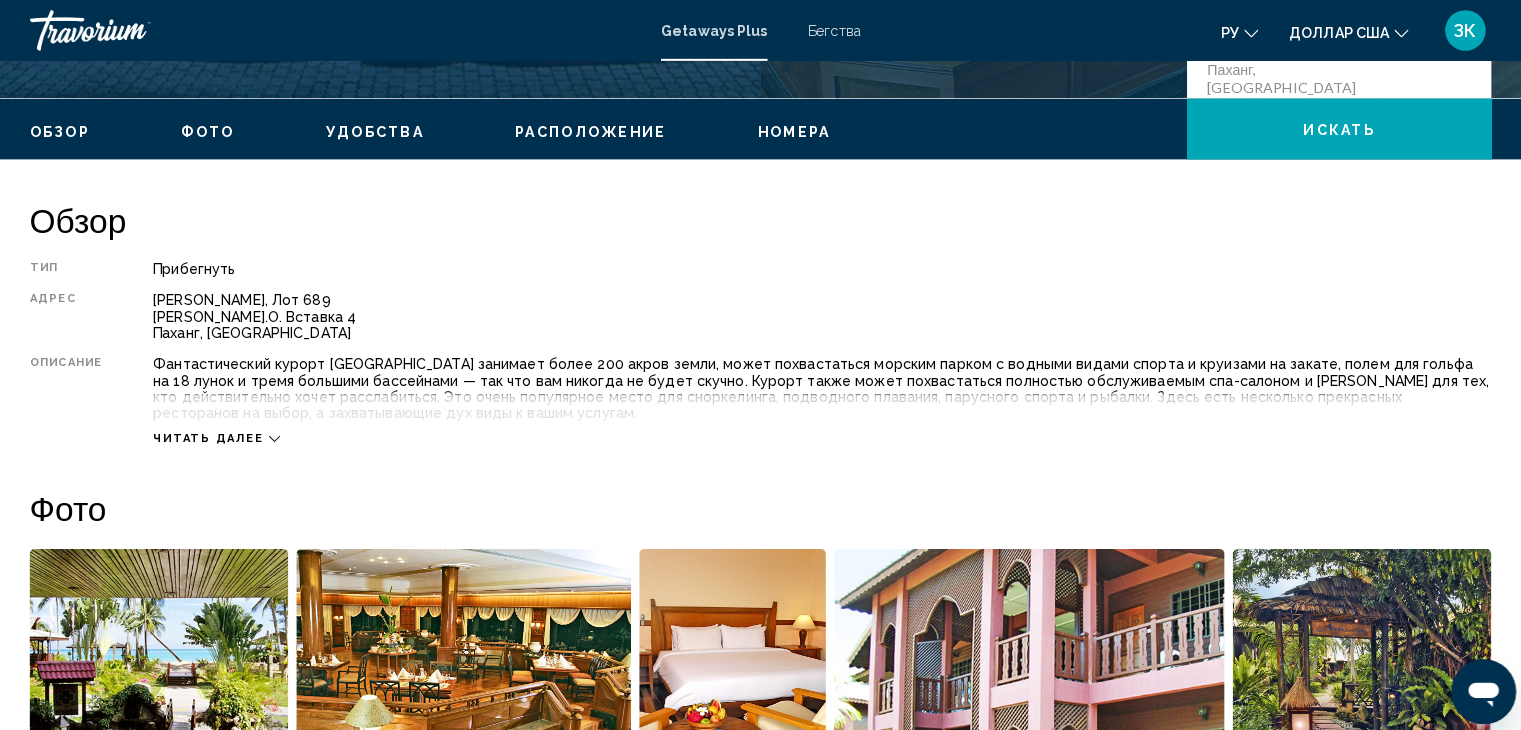 click on "Обзор Тип Прибегнуть Все включено Нет «все включено» Адрес Пулау Тиоман, Лот 689  П.О. Вставка 4  Паханг, Малайзия Описание Читать далее
Фото Удобства спортзал бассейн домашние животныеХорошо Нет необходимых удобств. Курортные сборы Информация Обязательный залоговый взнос составляет 200 местной валюты. Принимаются наличные или кредит.  Залоговый взнос взимается за номер при регистрации заезда. Обязательный туристический налог составляет 10 местной валюты для всех единиц. Принимаются наличные или кредитные карты.  Ограничения политики ← → ↑ ↓" at bounding box center (760, 1757) 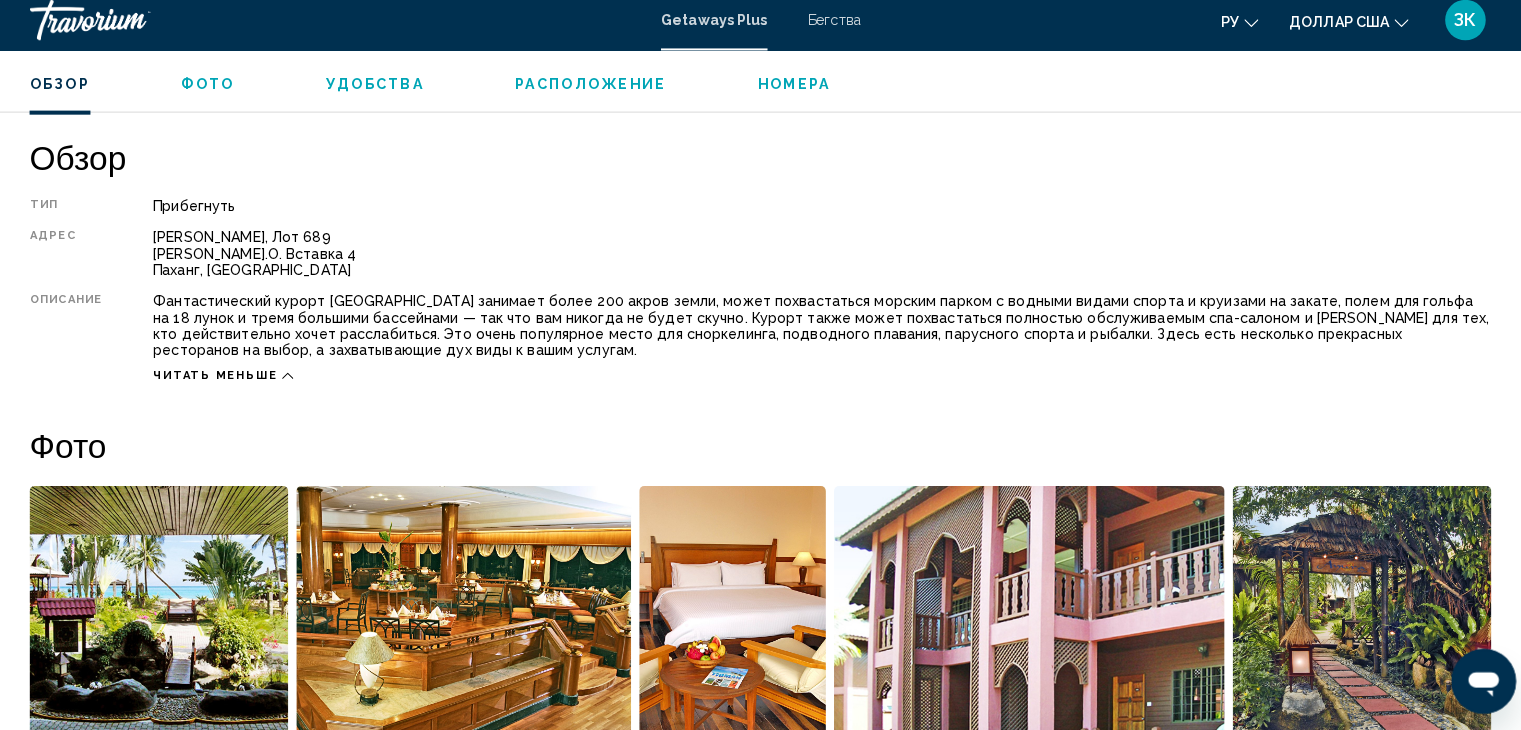 scroll, scrollTop: 624, scrollLeft: 0, axis: vertical 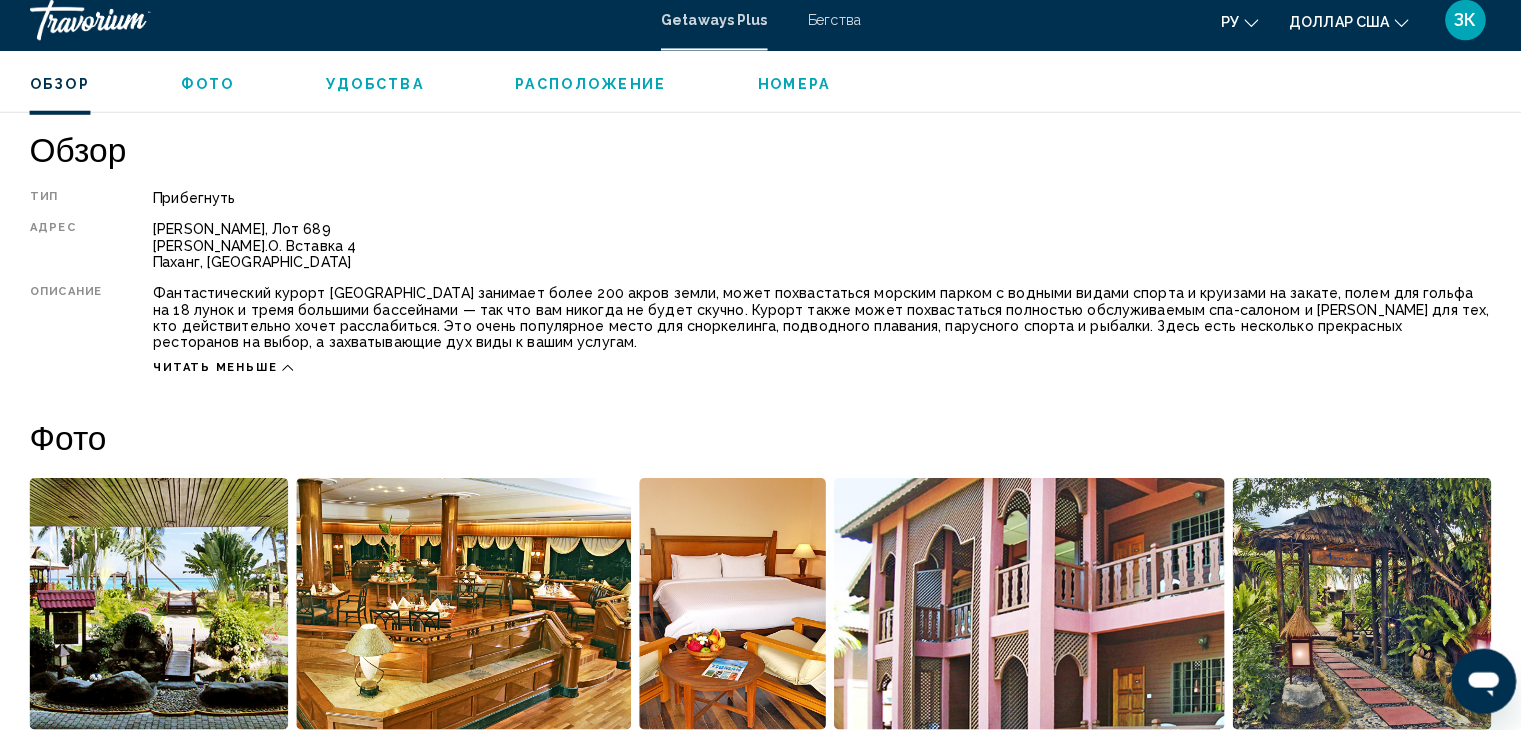 click on "Бегства" at bounding box center (833, 30) 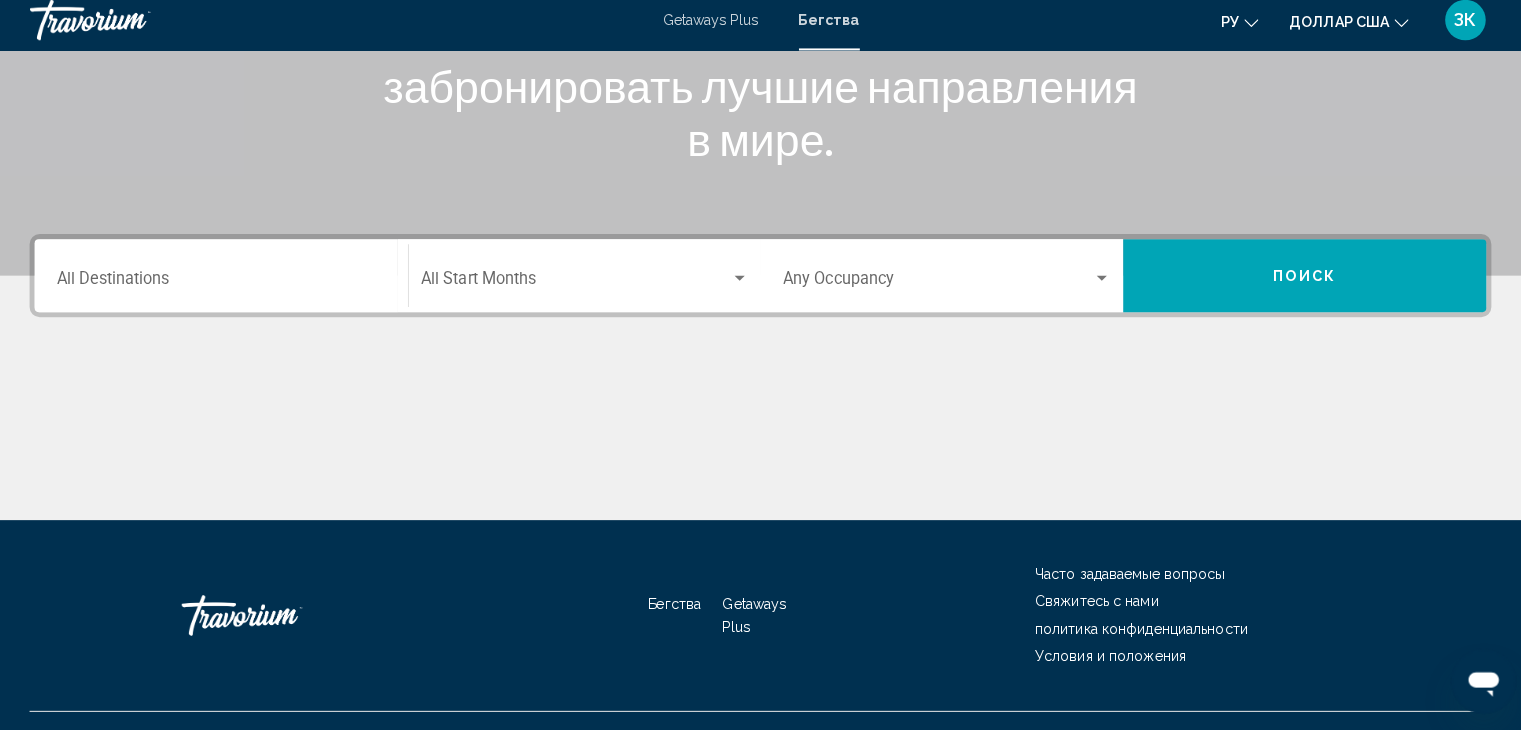 scroll, scrollTop: 356, scrollLeft: 0, axis: vertical 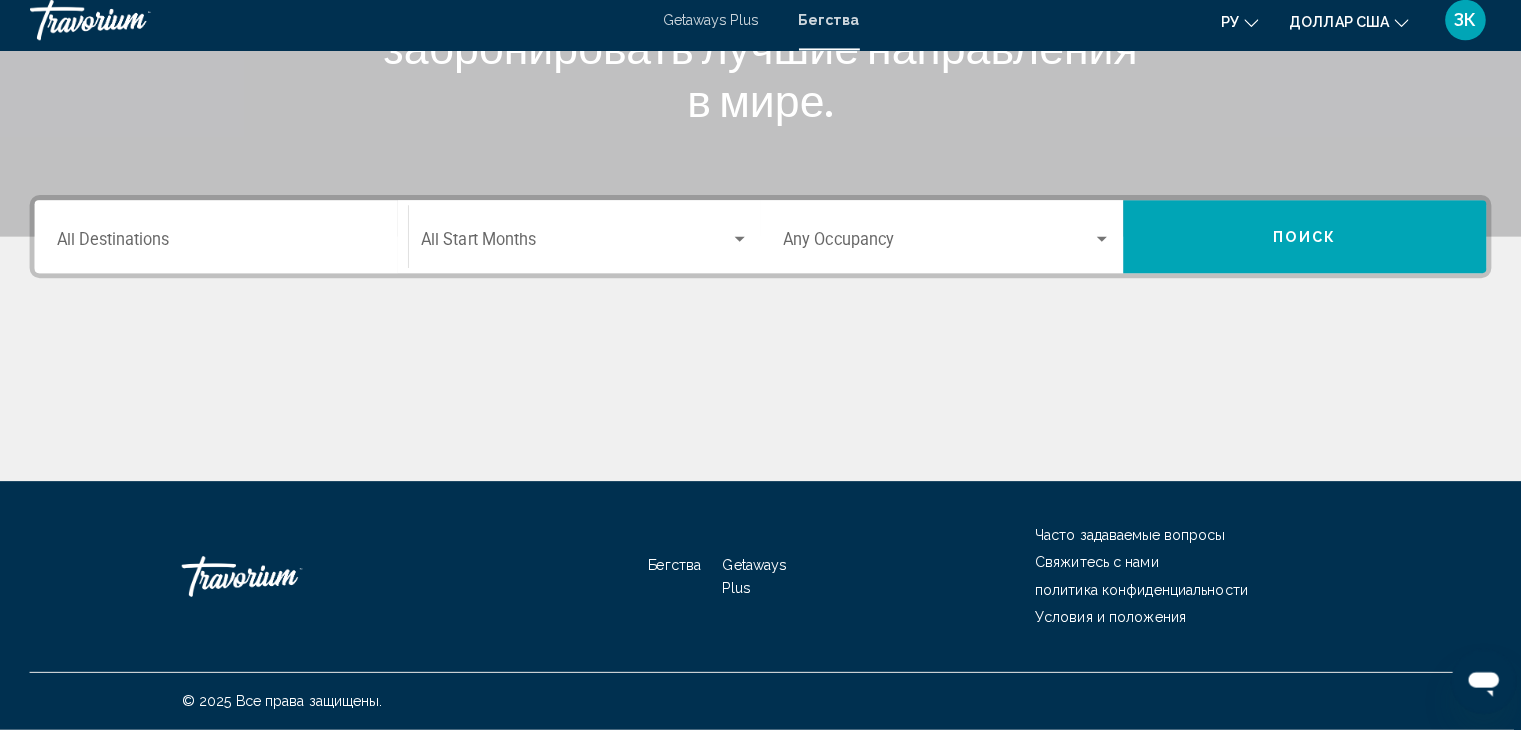 click on "Destination All Destinations" at bounding box center [229, 251] 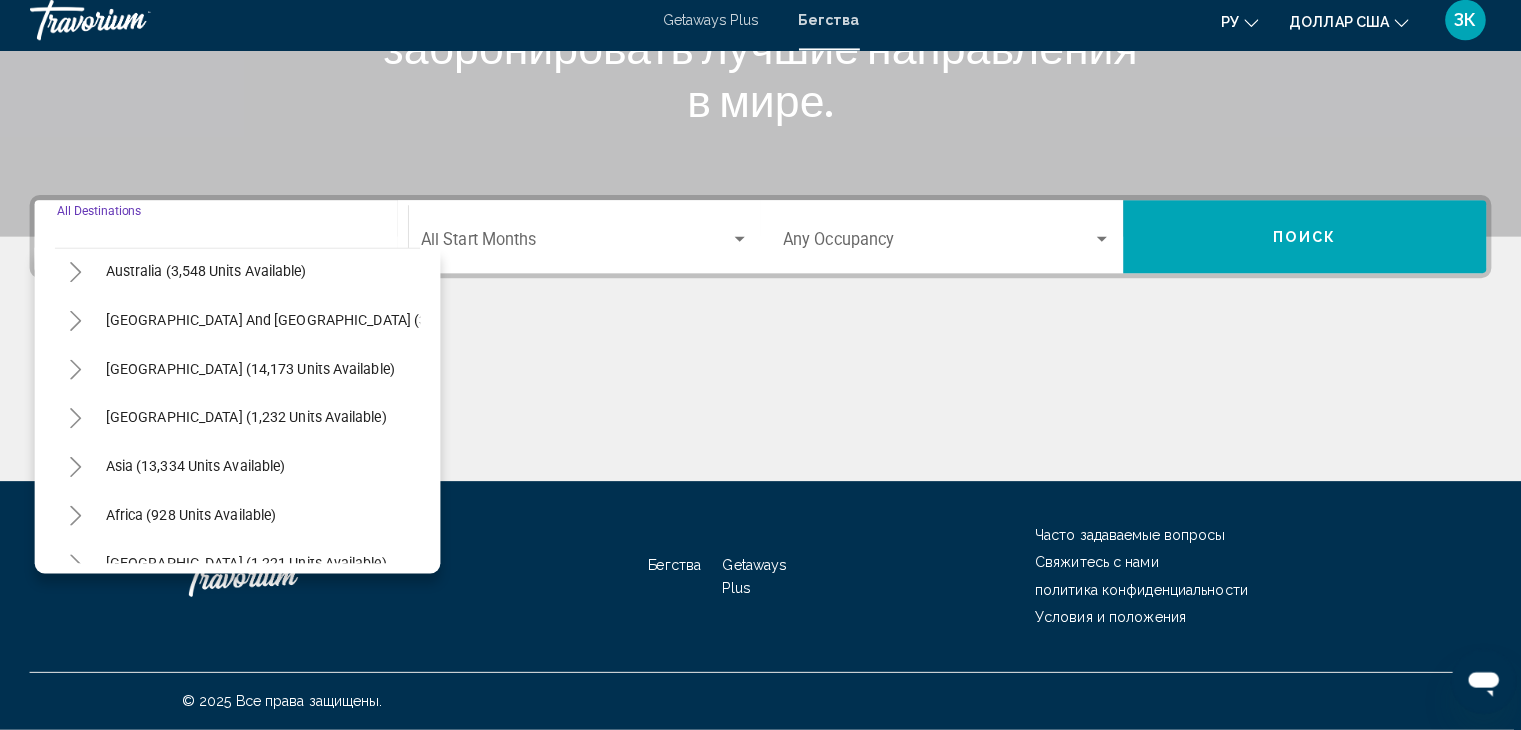 scroll, scrollTop: 304, scrollLeft: 0, axis: vertical 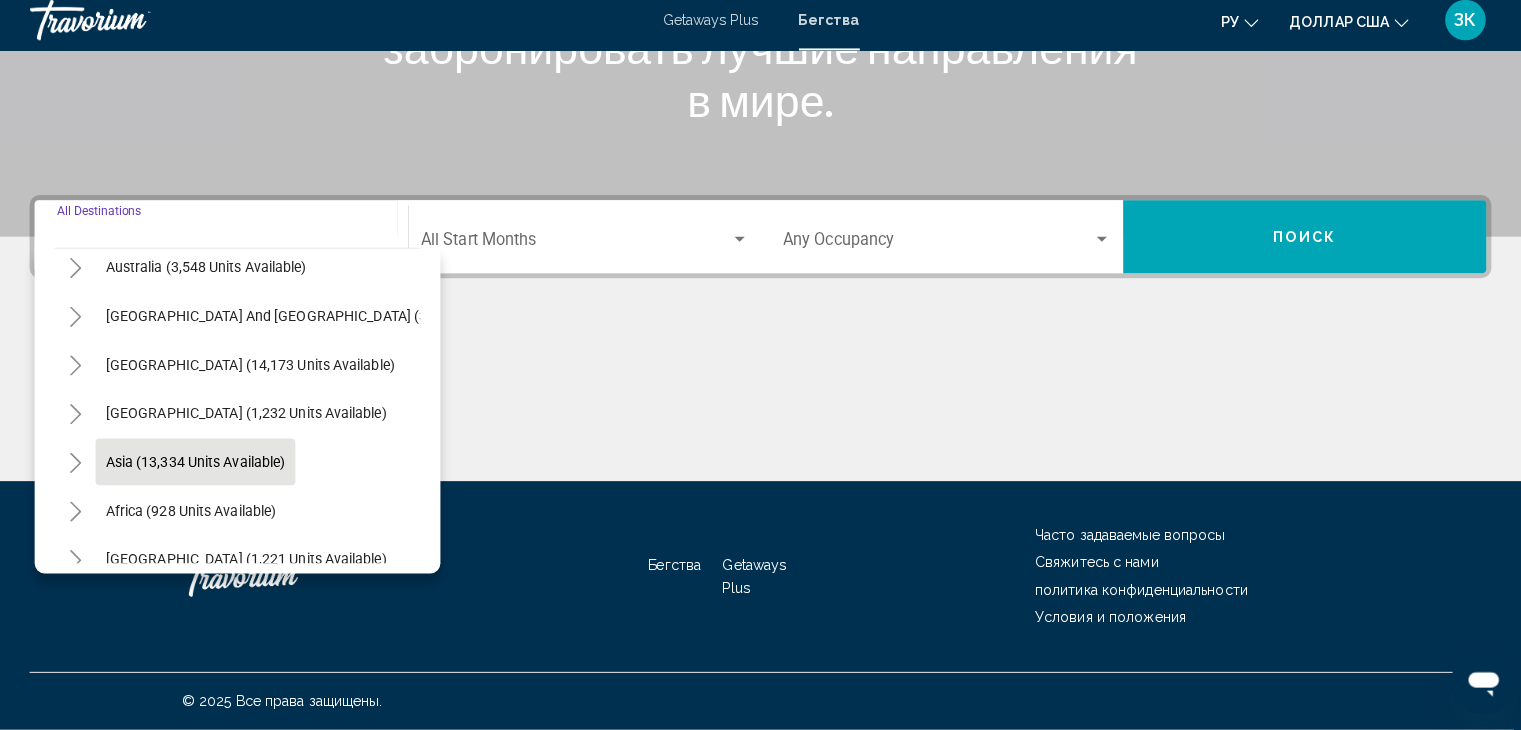 click on "Asia (13,334 units available)" at bounding box center (199, 514) 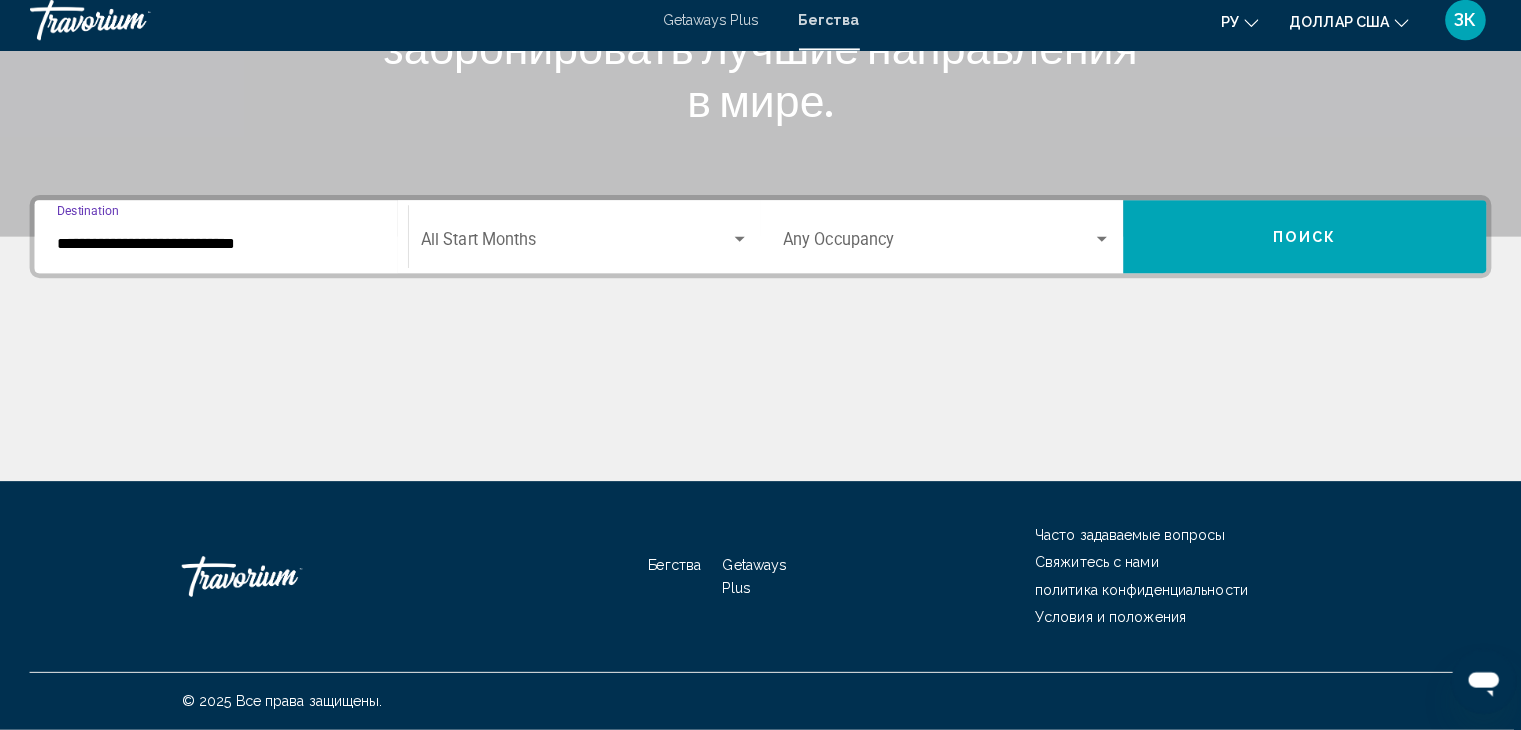 click at bounding box center (740, 246) 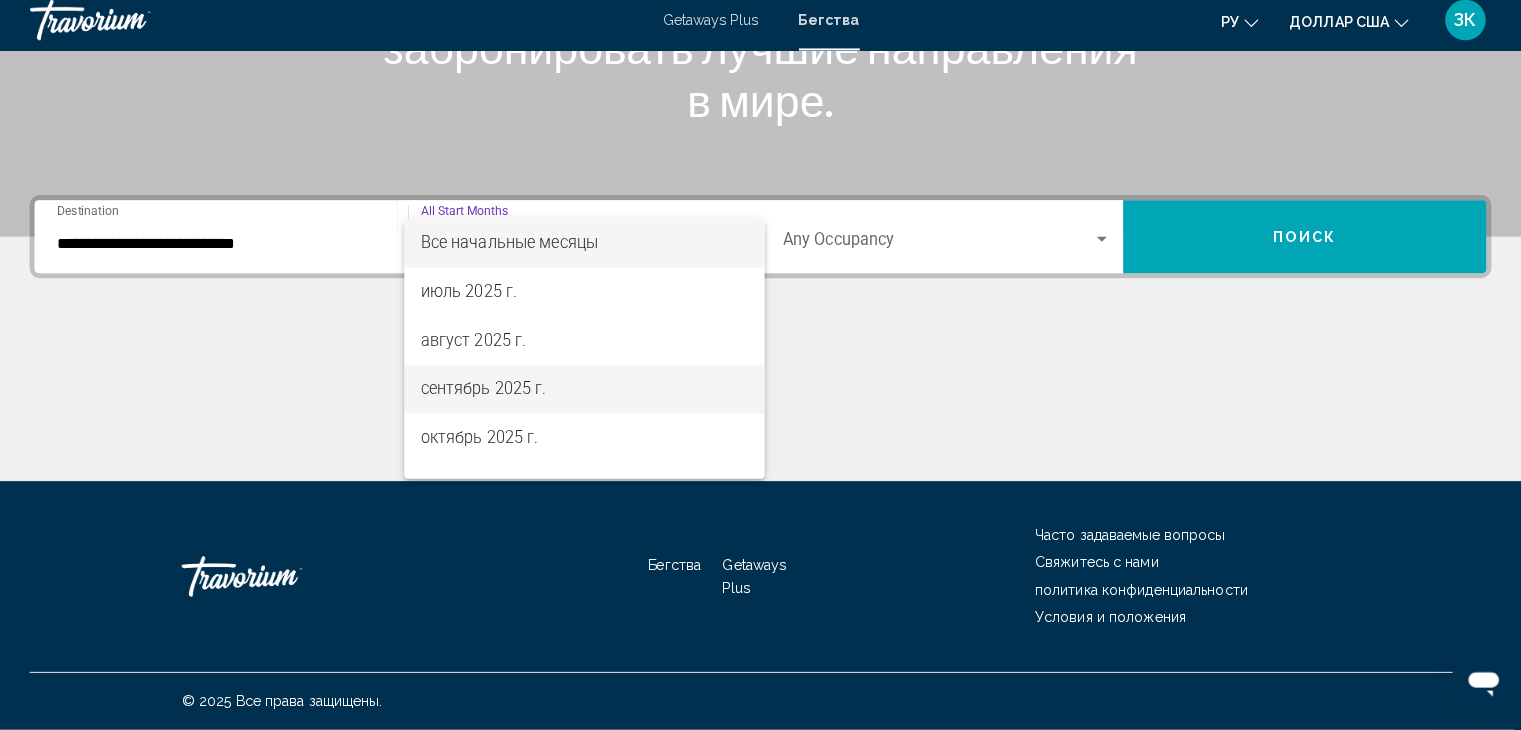 click on "сентябрь 2025 г." at bounding box center [487, 393] 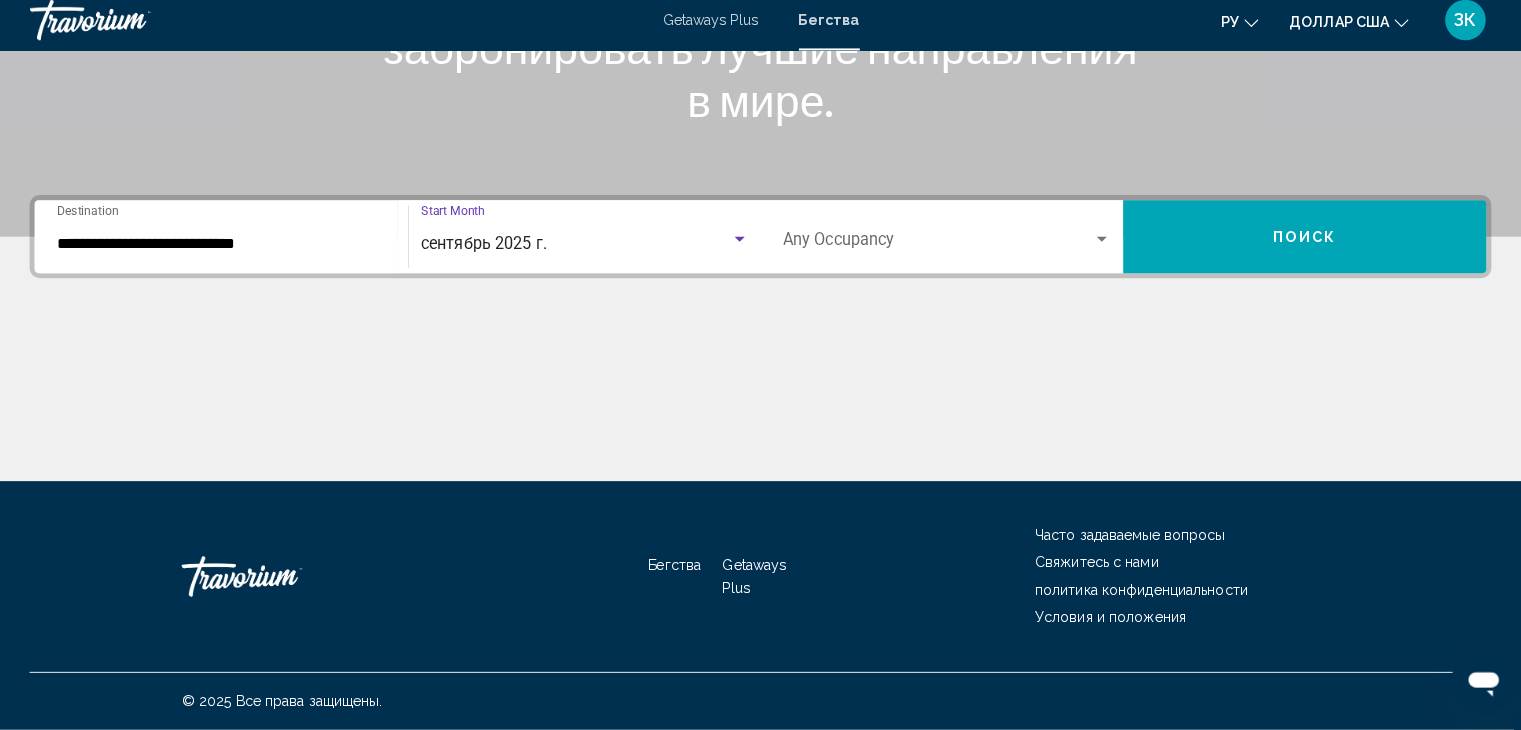 click on "Поиск" at bounding box center [1297, 245] 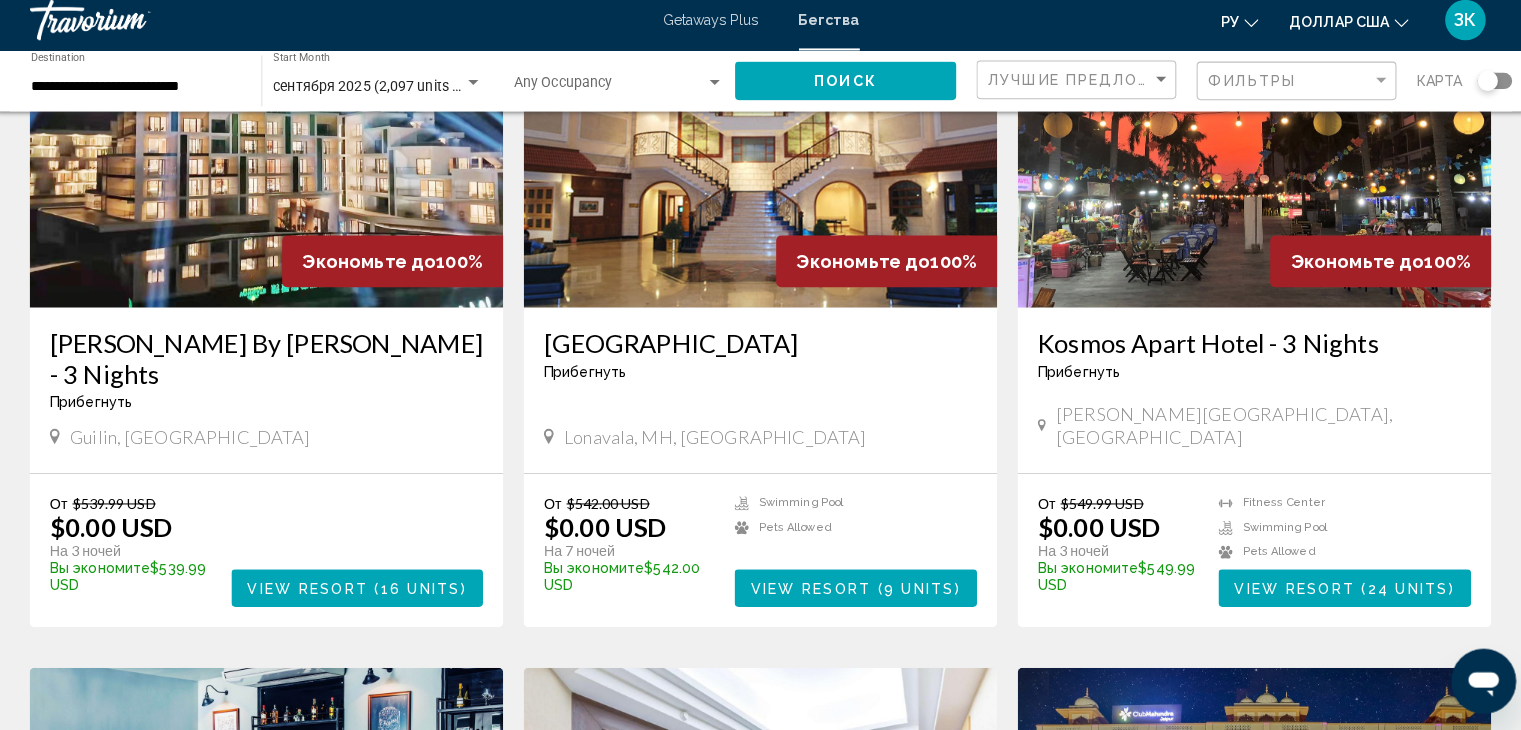 scroll, scrollTop: 219, scrollLeft: 0, axis: vertical 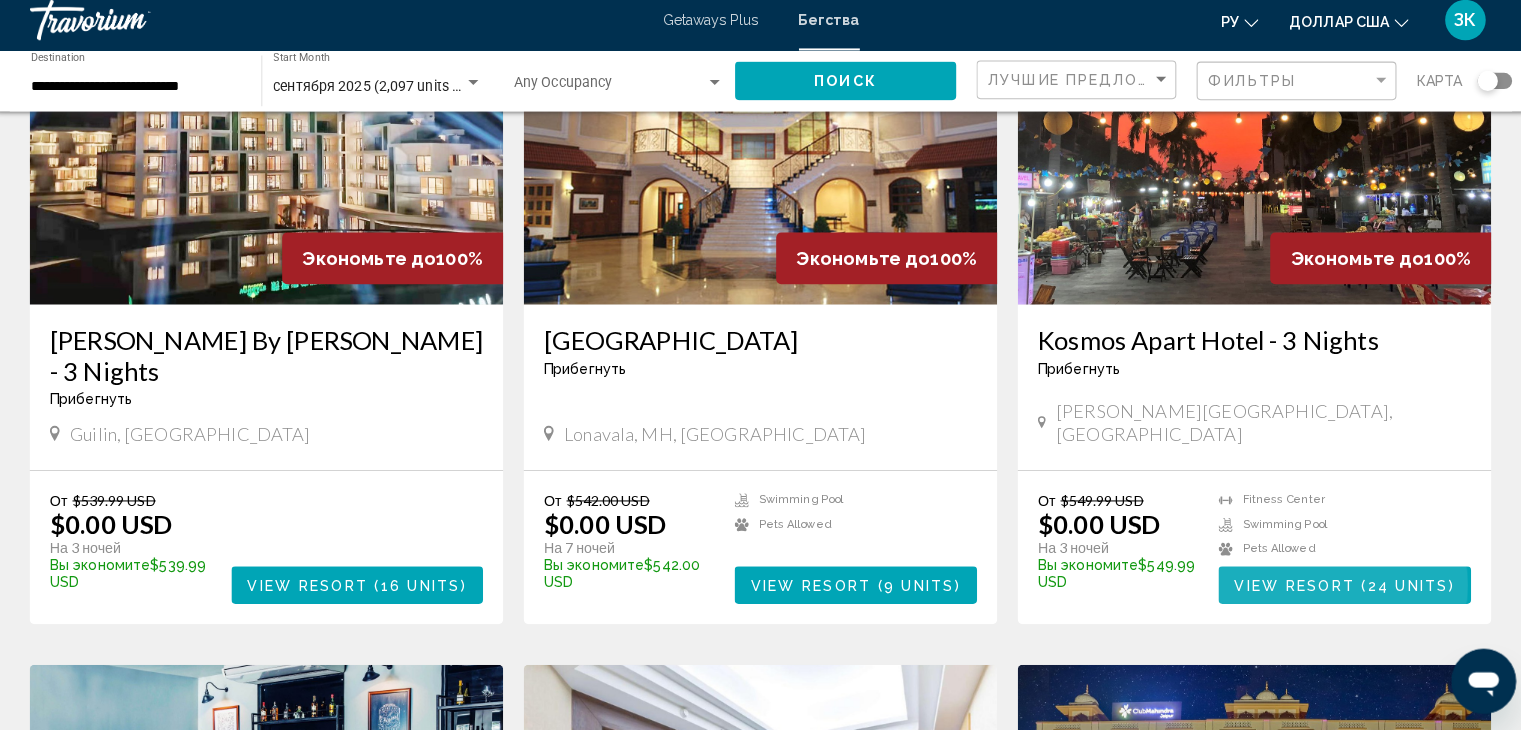 click on "View Resort" at bounding box center [1287, 588] 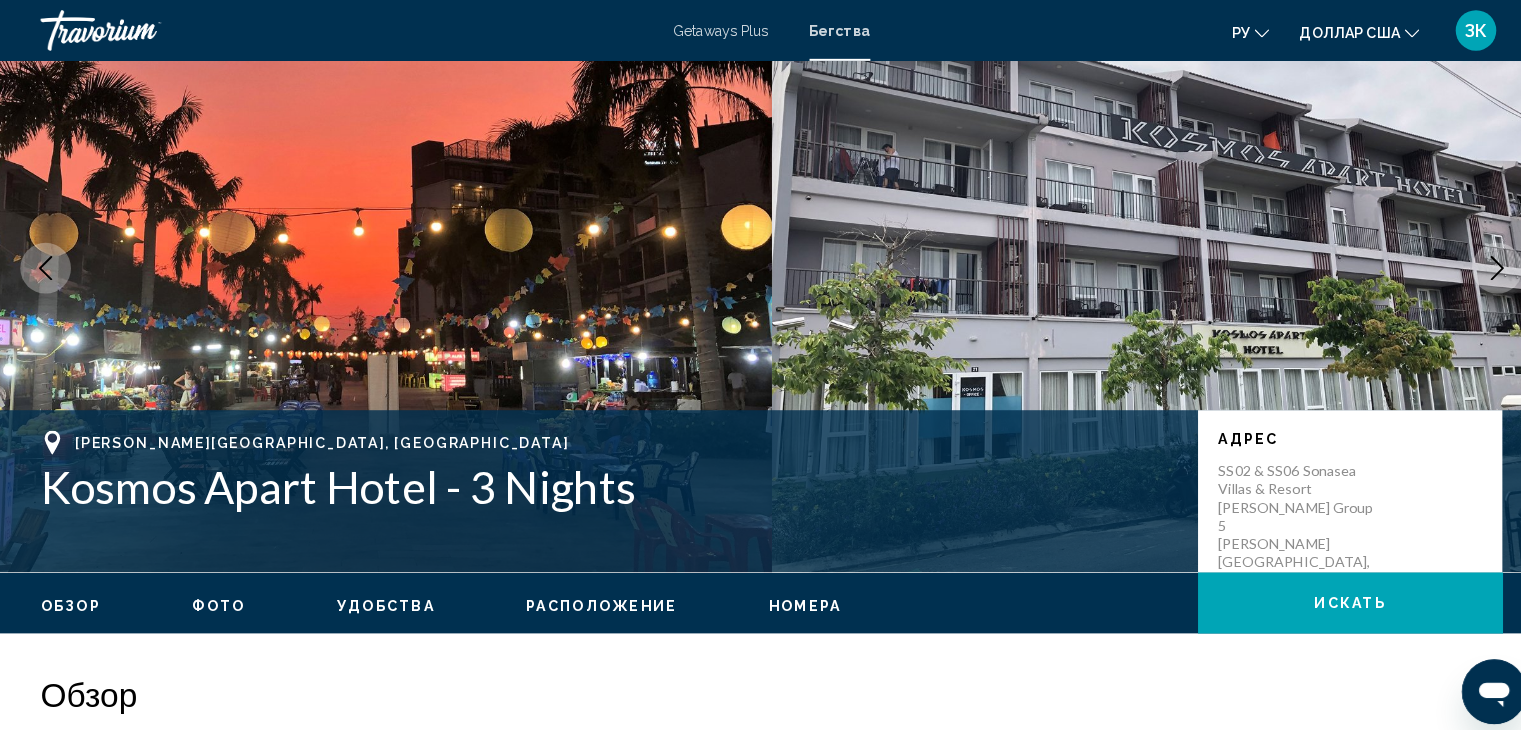 scroll, scrollTop: 0, scrollLeft: 0, axis: both 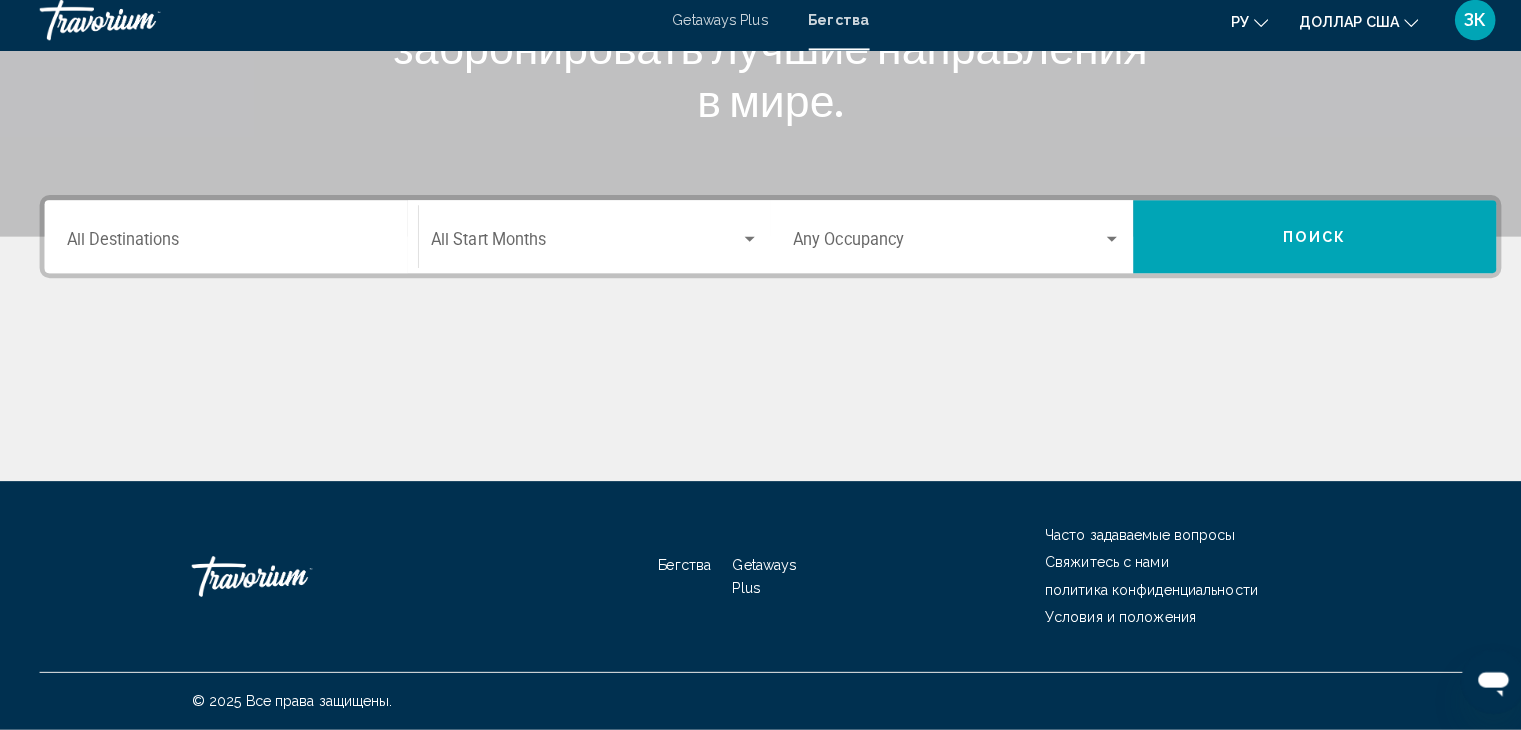 click on "Destination All Destinations" at bounding box center [229, 251] 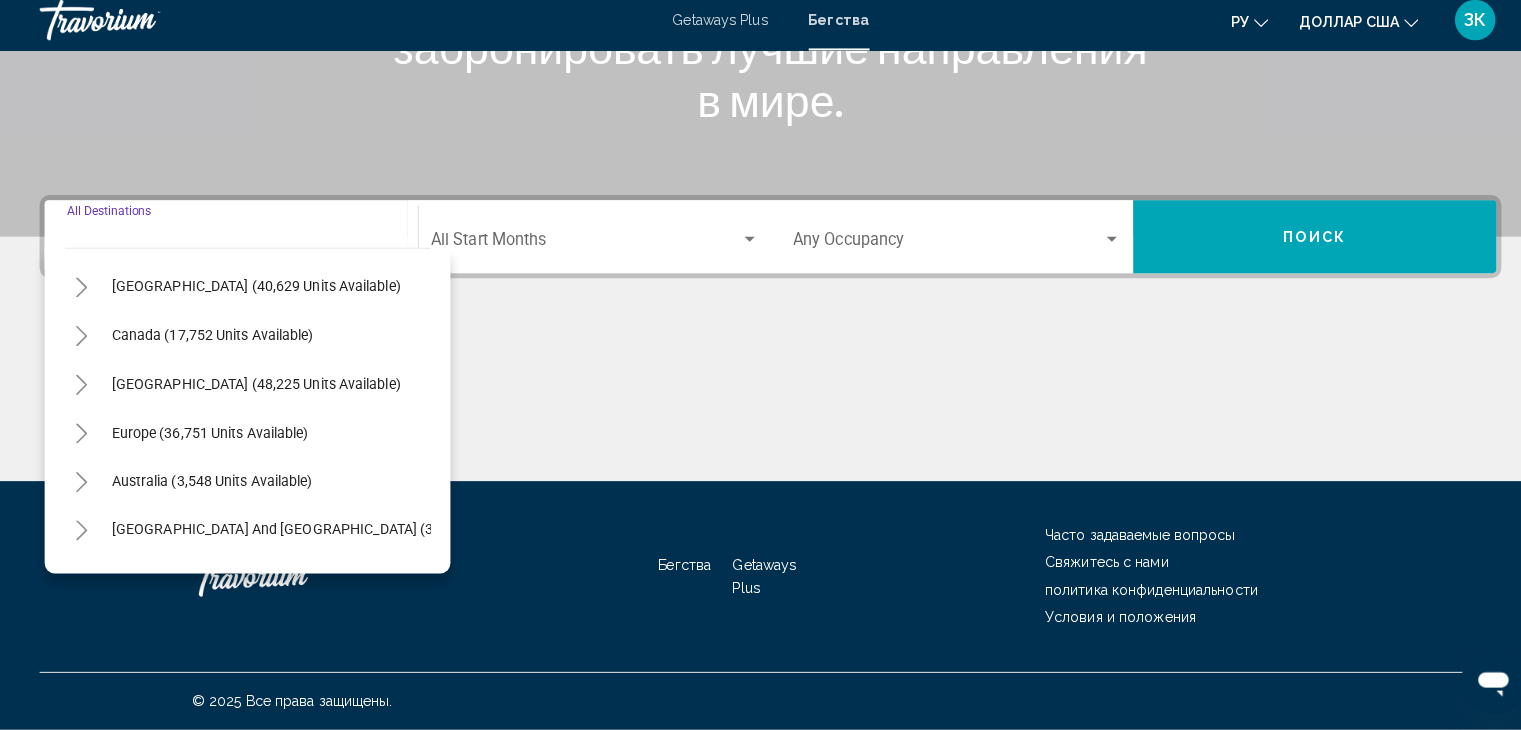 scroll, scrollTop: 0, scrollLeft: 0, axis: both 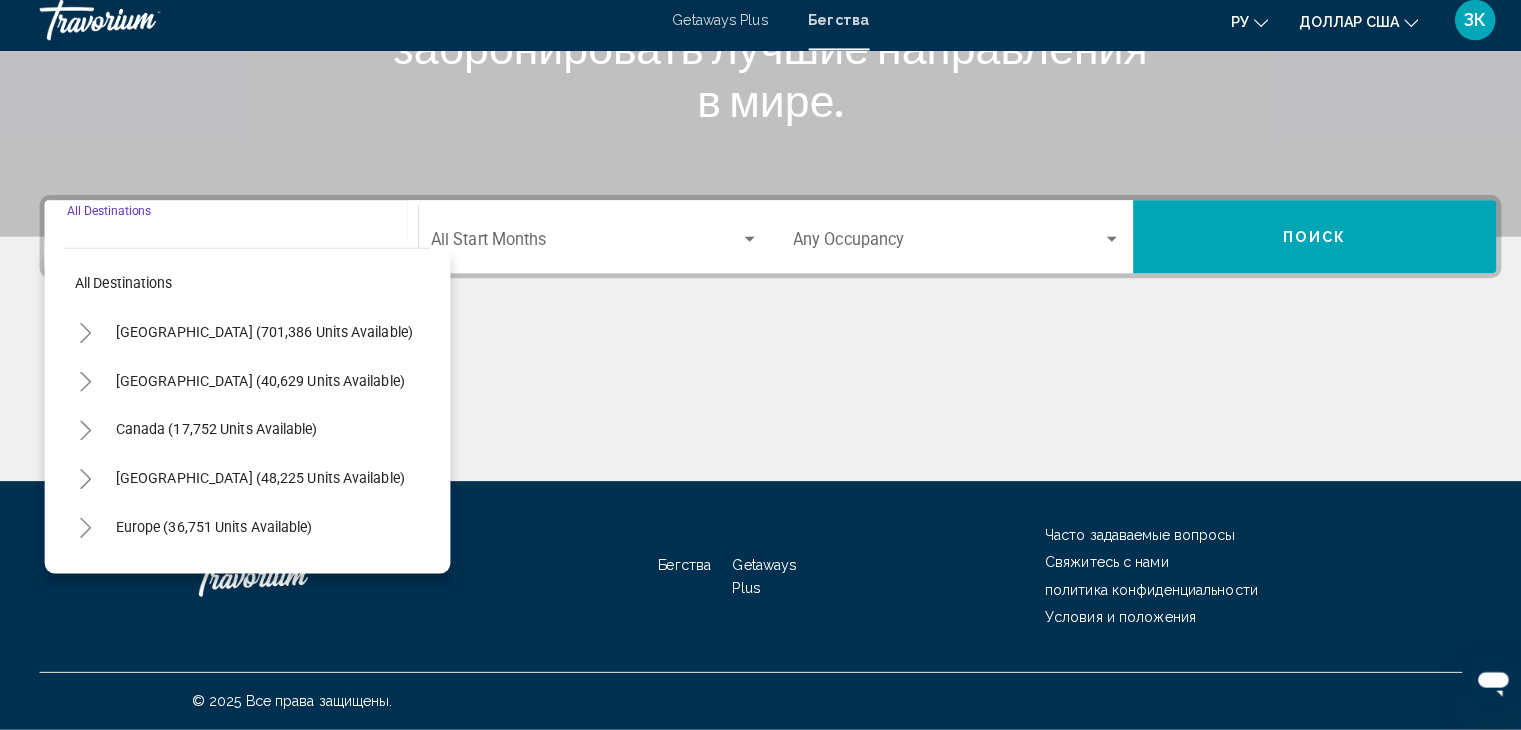 click on "Destination All Destinations" at bounding box center [229, 244] 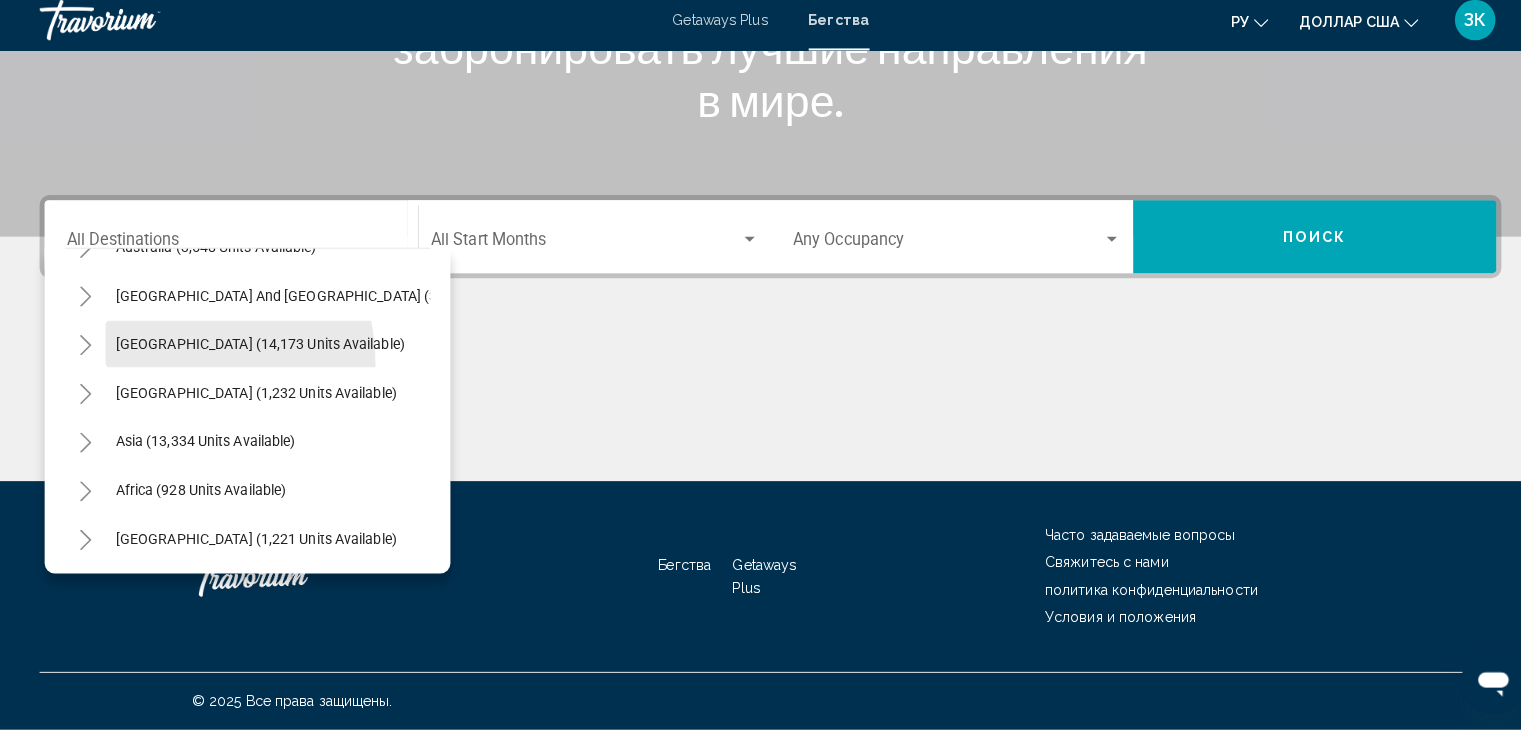 scroll, scrollTop: 339, scrollLeft: 0, axis: vertical 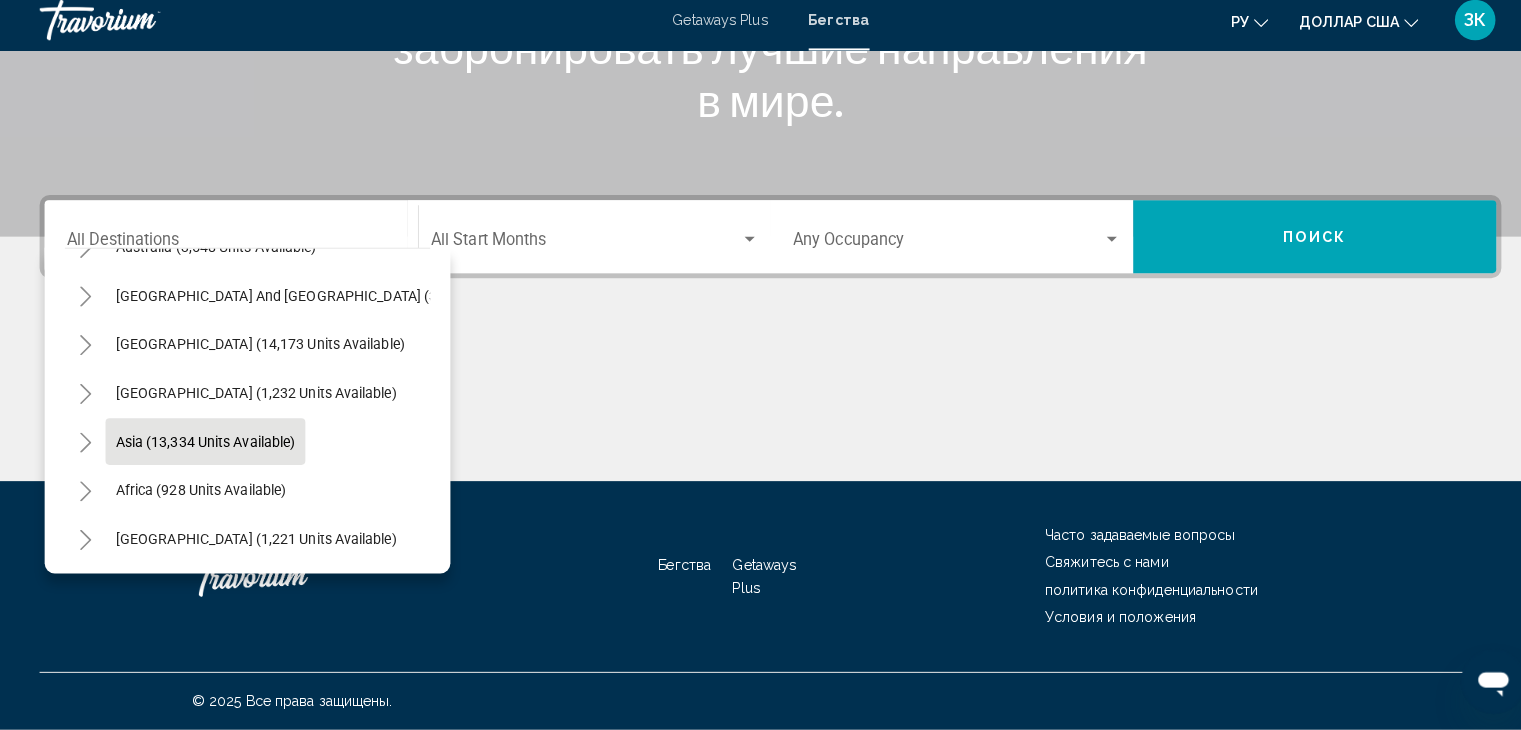 click on "Asia (13,334 units available)" at bounding box center [199, 494] 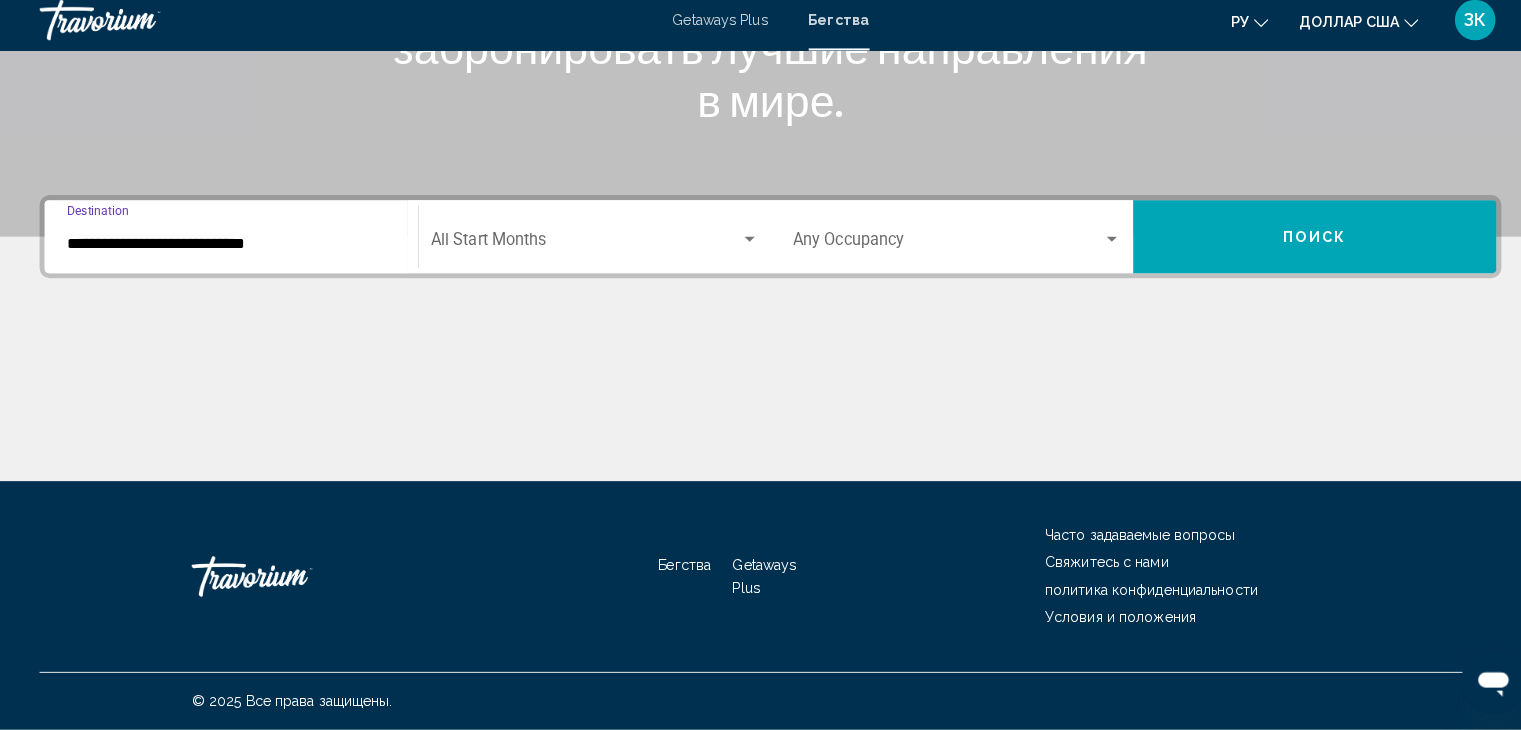 click on "Поиск" at bounding box center (1297, 244) 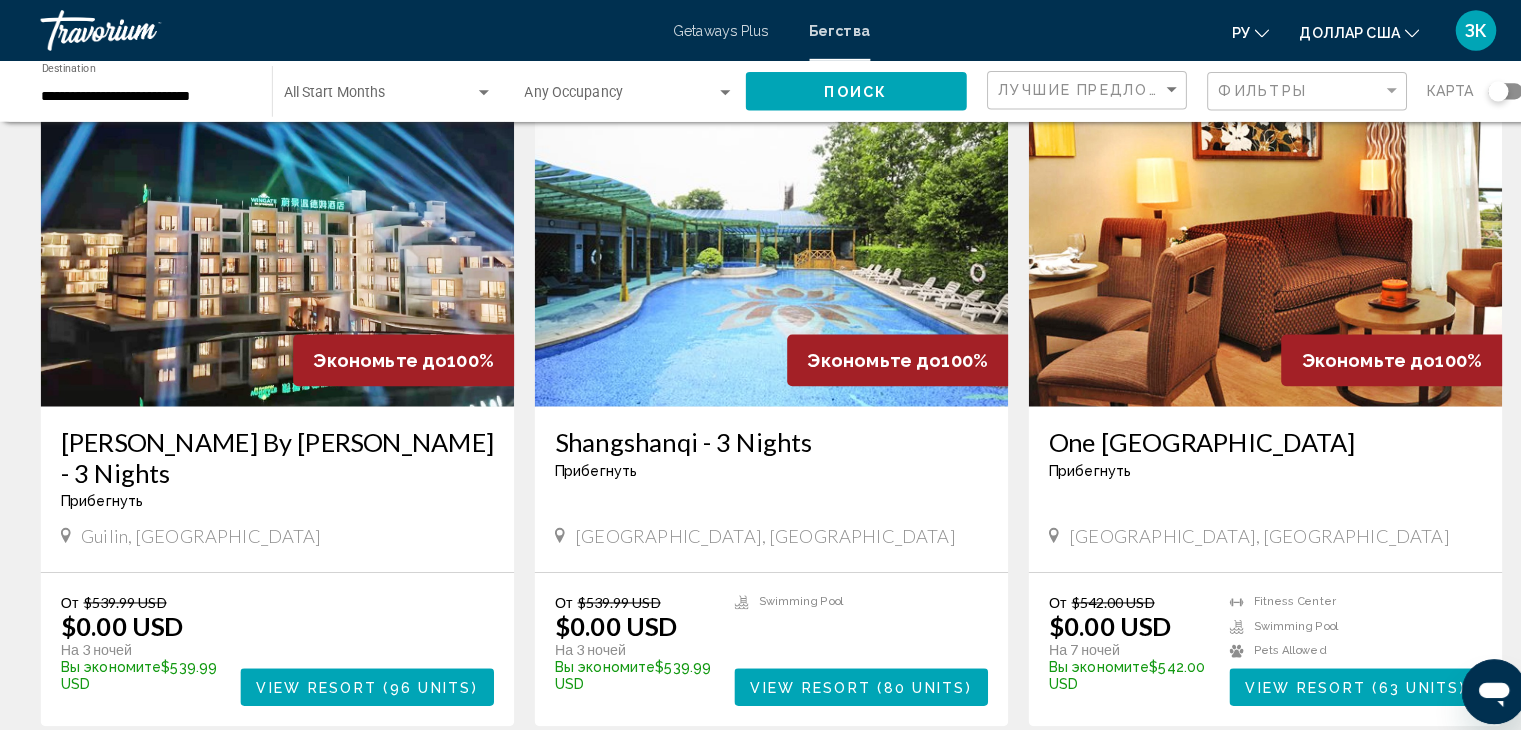 scroll, scrollTop: 117, scrollLeft: 0, axis: vertical 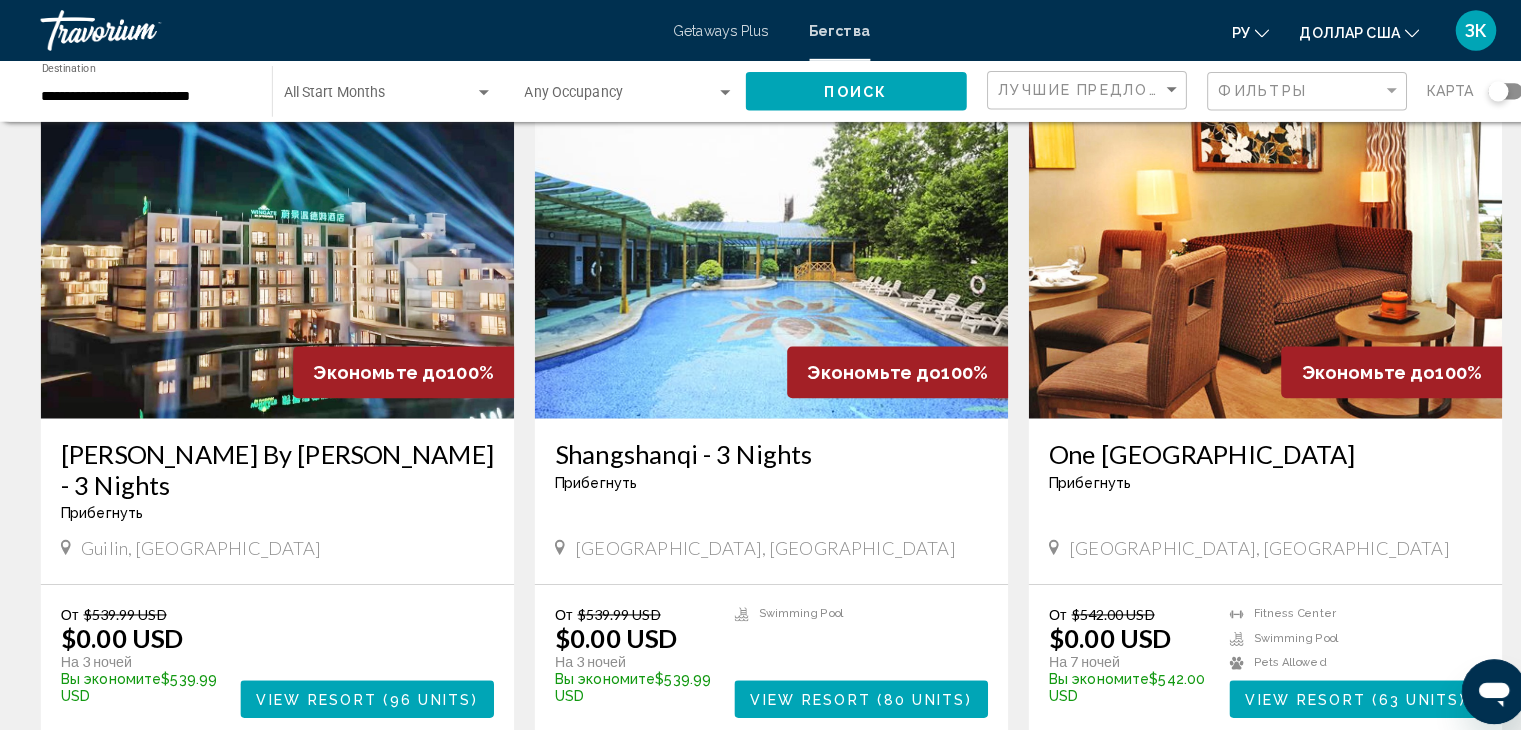 click at bounding box center (273, 253) 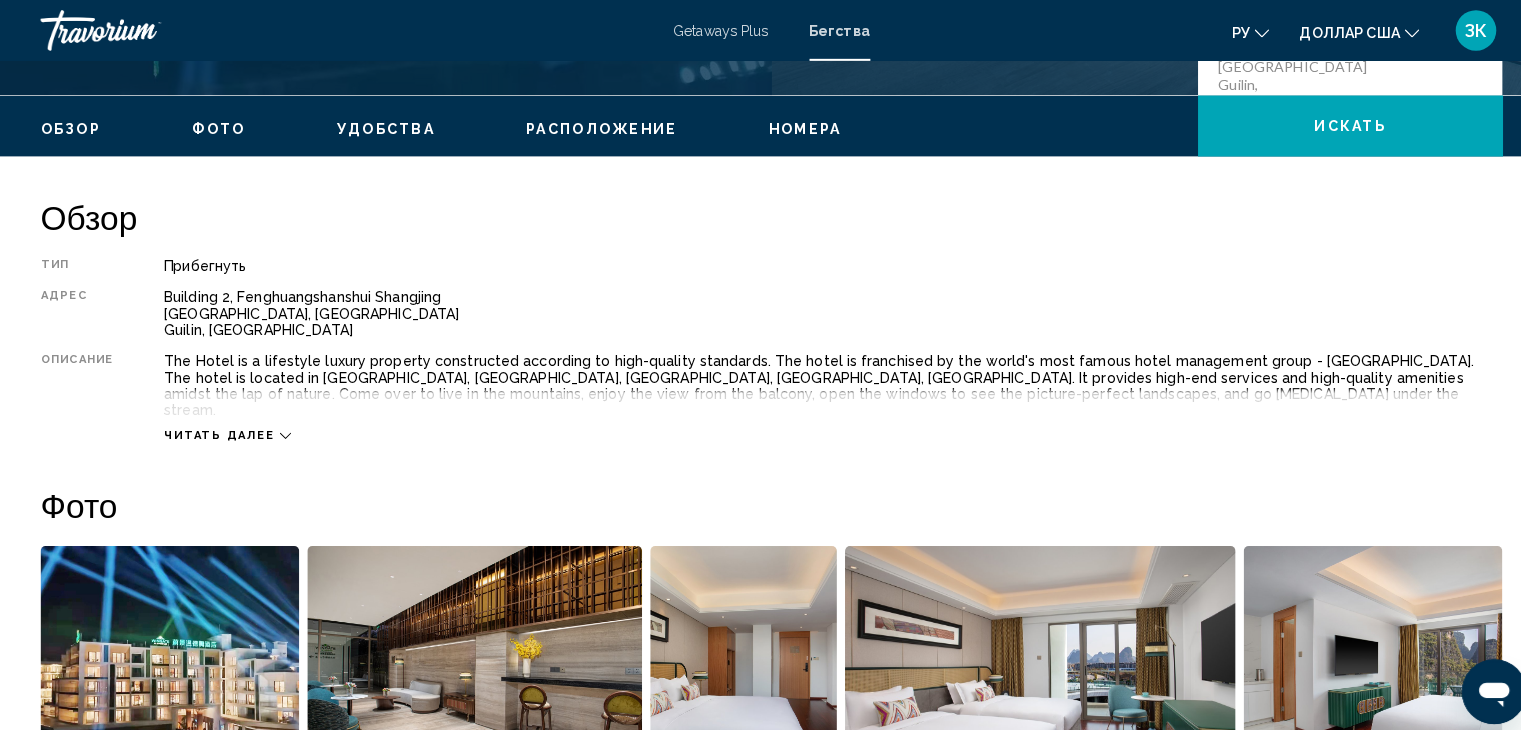 scroll, scrollTop: 560, scrollLeft: 0, axis: vertical 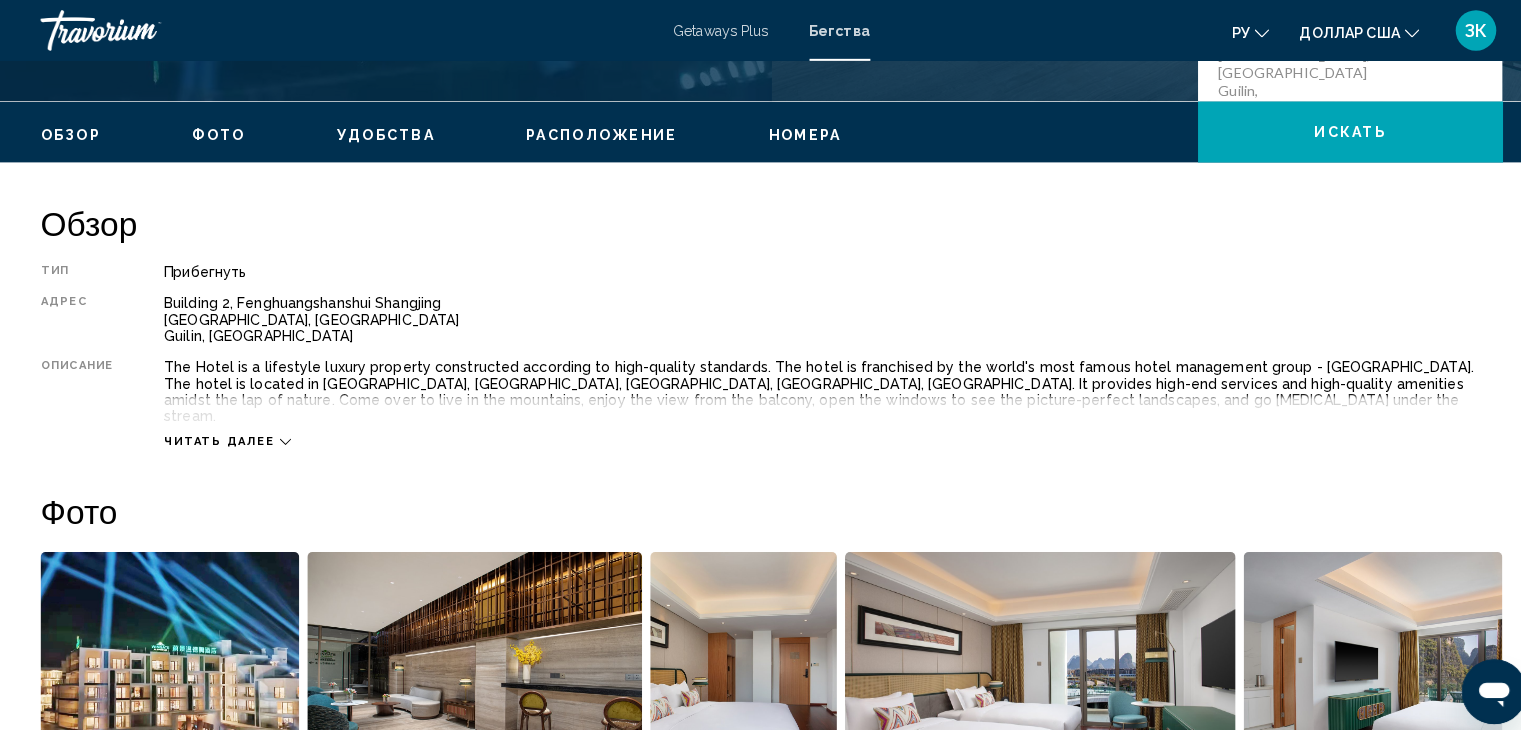 click on "ру" 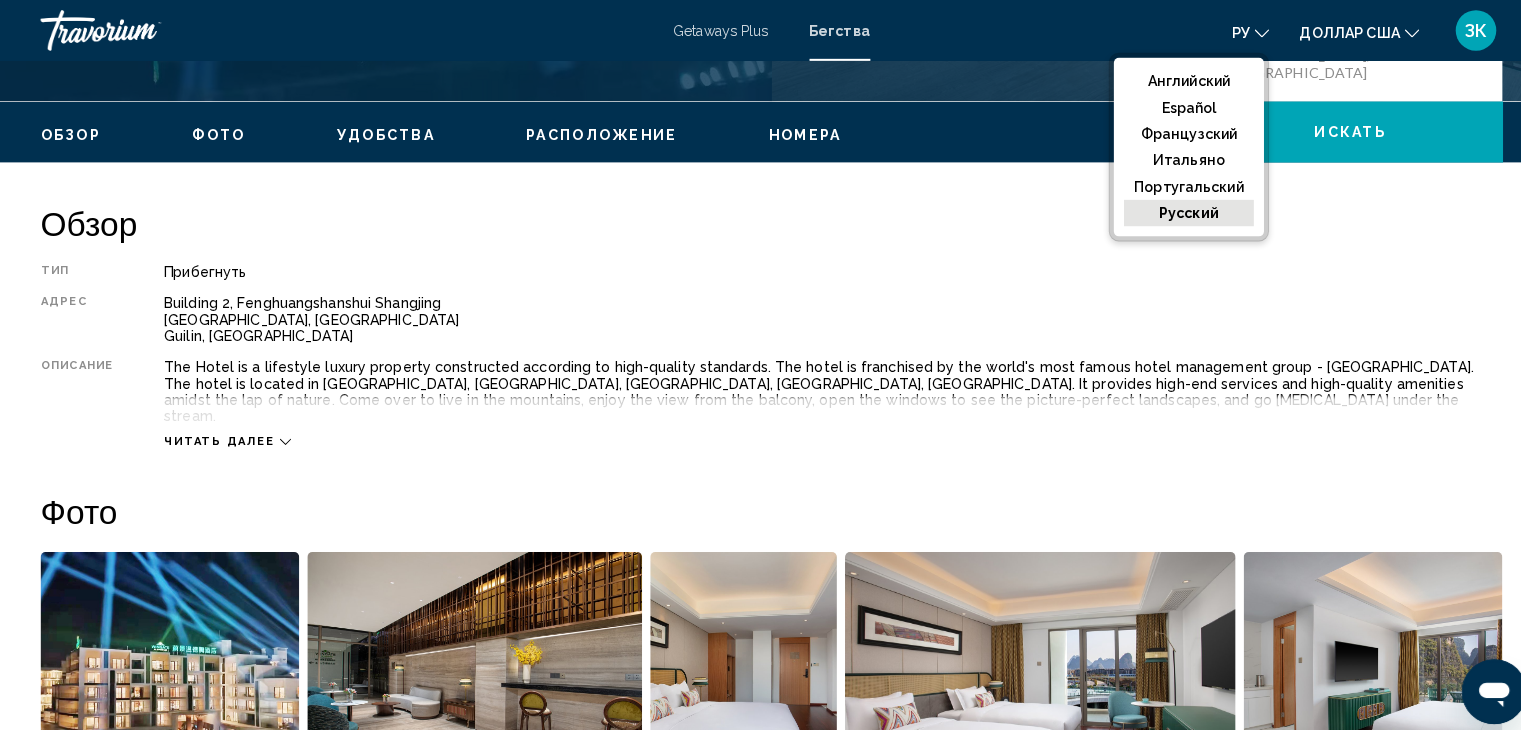click on "русский" 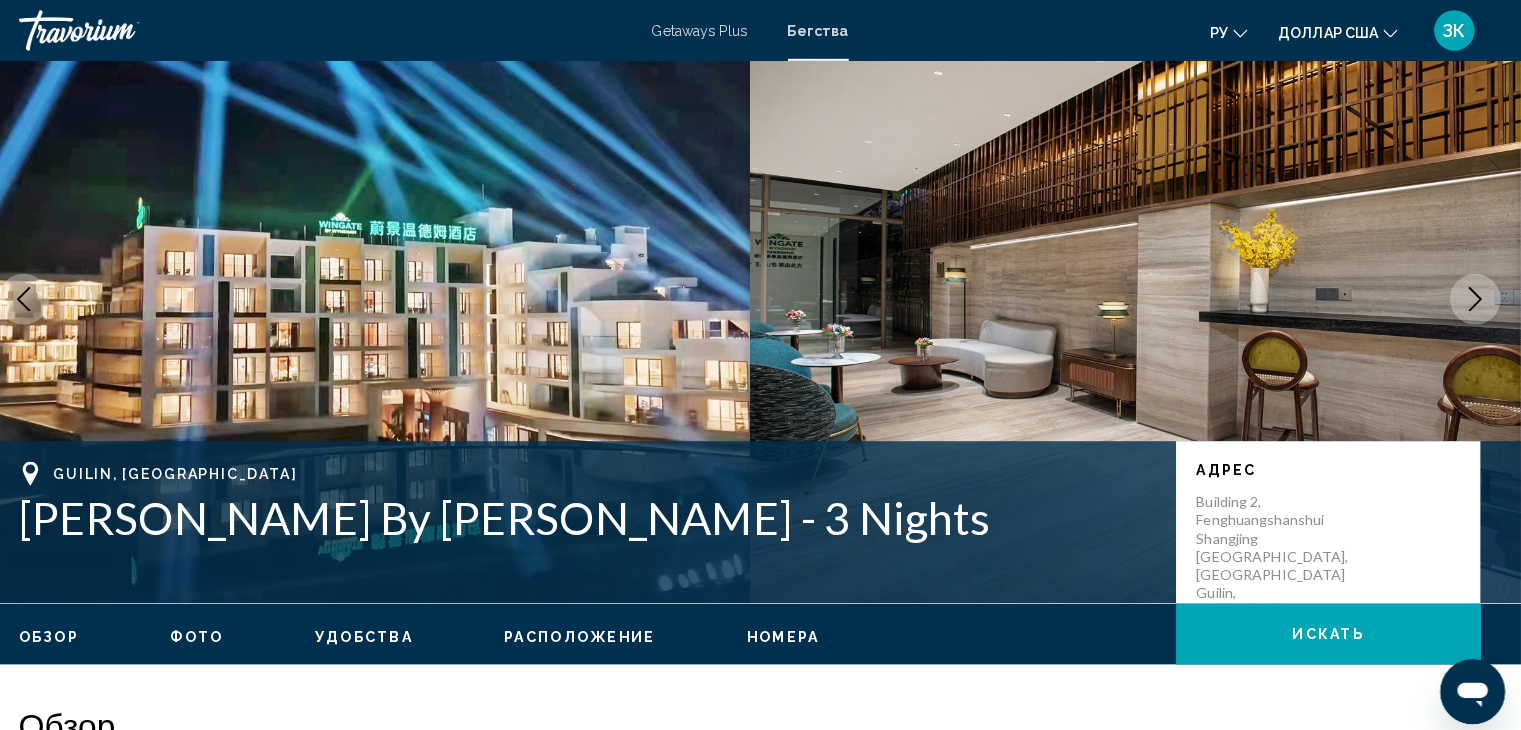 scroll, scrollTop: 0, scrollLeft: 0, axis: both 